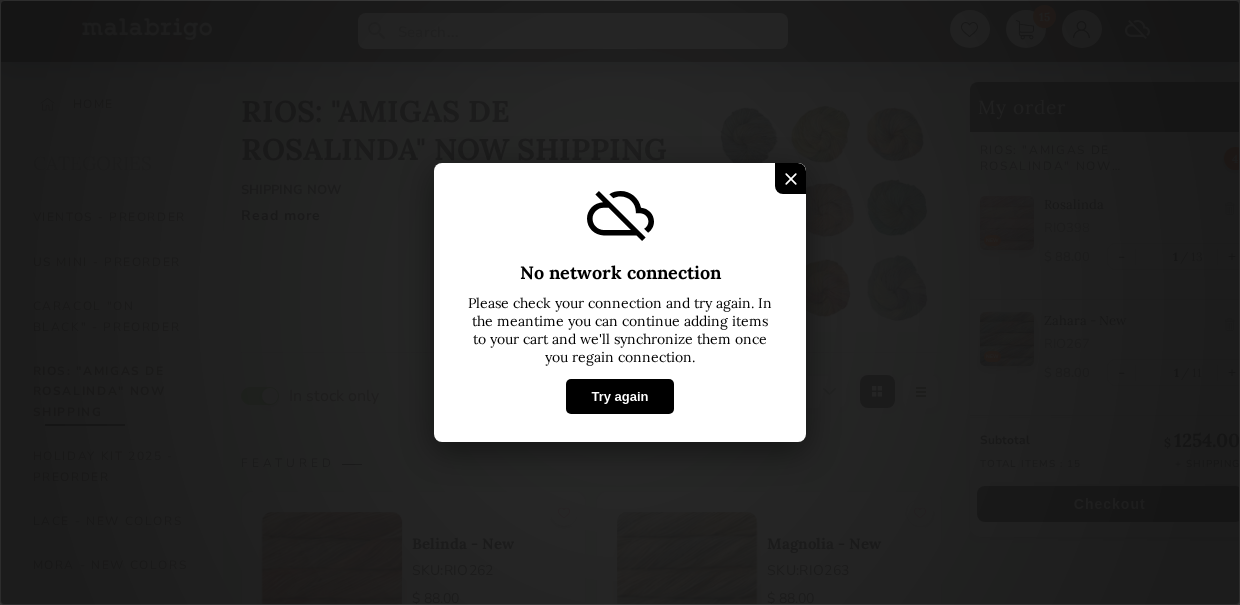 click on "Try again" at bounding box center (619, 396) 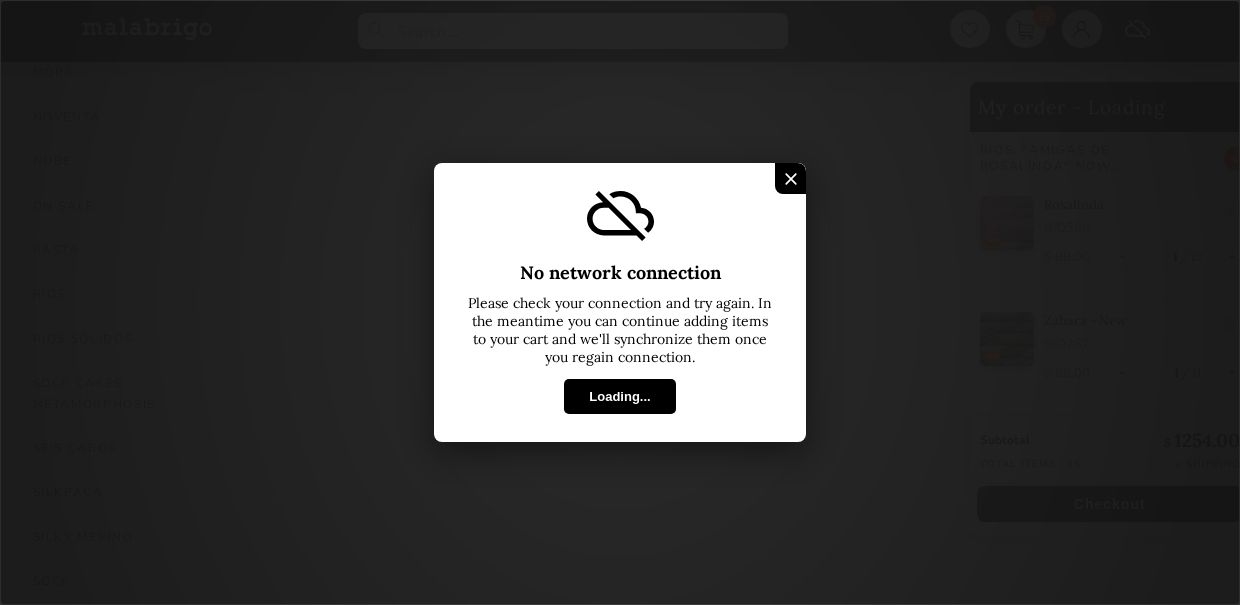 scroll, scrollTop: 1070, scrollLeft: 0, axis: vertical 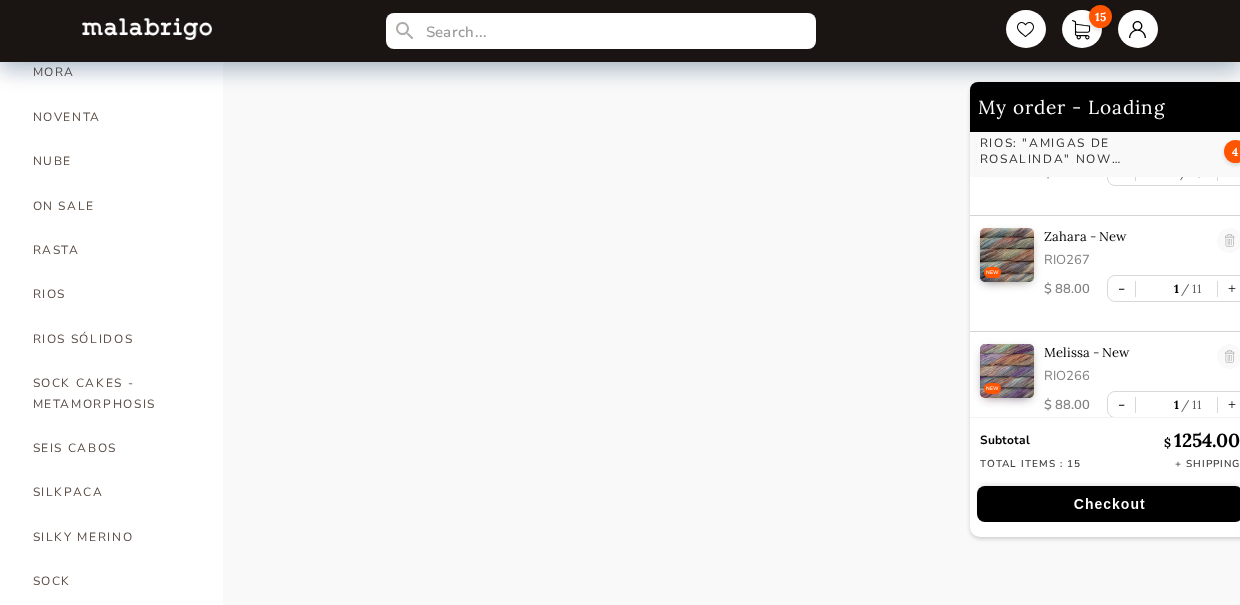 select on "SKU" 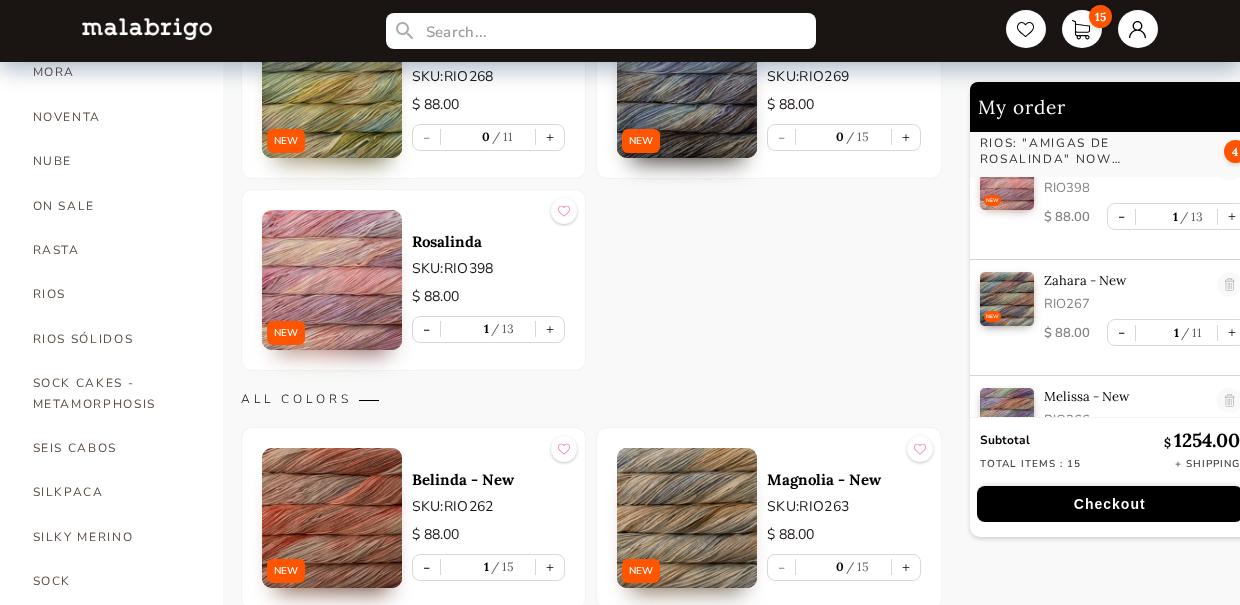 scroll, scrollTop: 0, scrollLeft: 0, axis: both 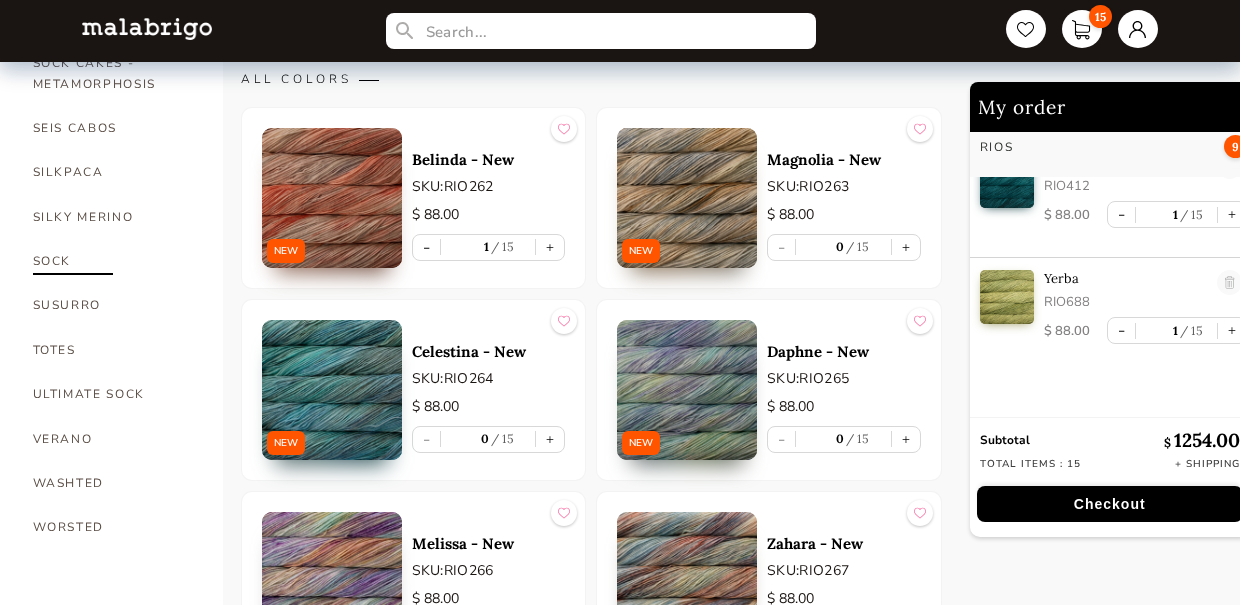 click on "SOCK" at bounding box center [113, 261] 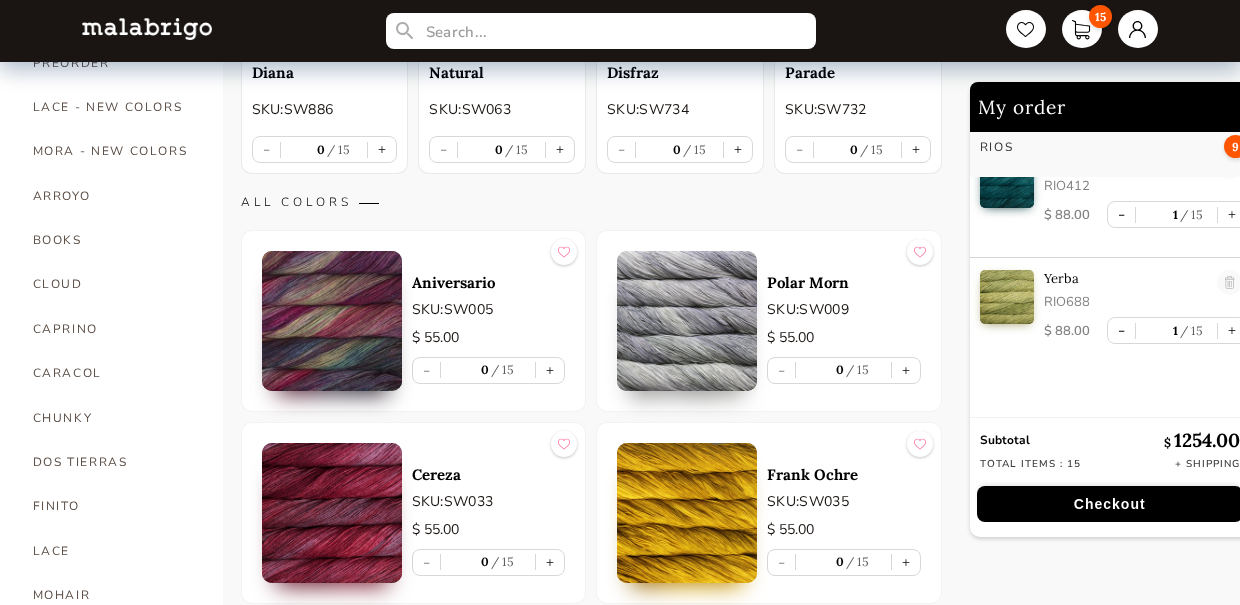 scroll, scrollTop: 416, scrollLeft: 0, axis: vertical 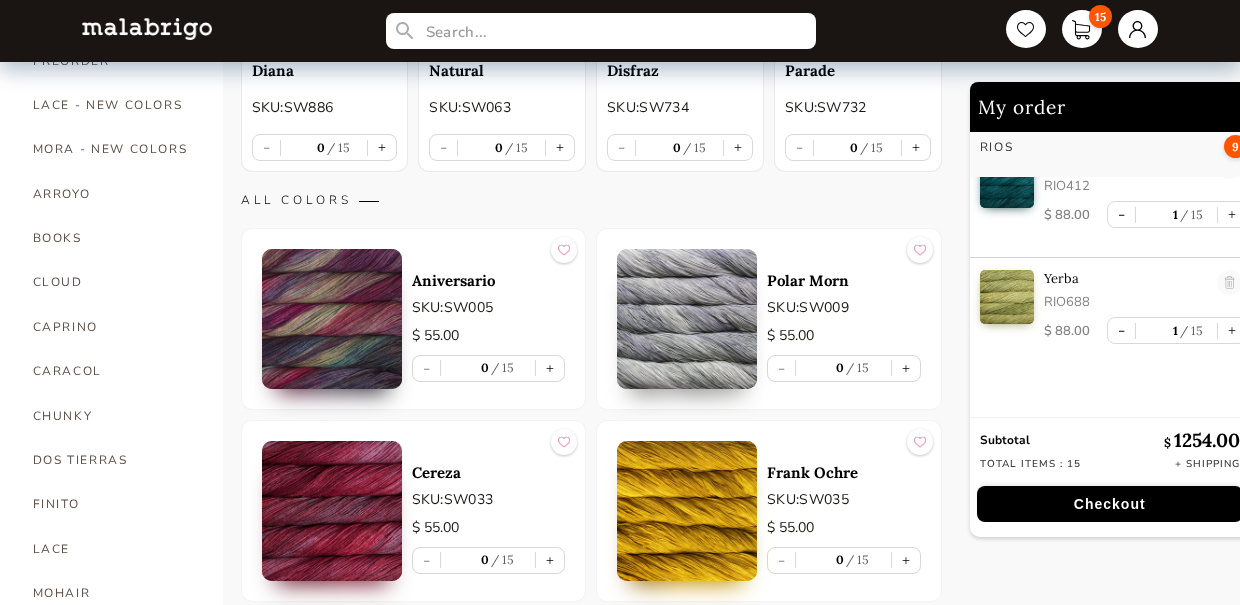 click at bounding box center [332, 319] 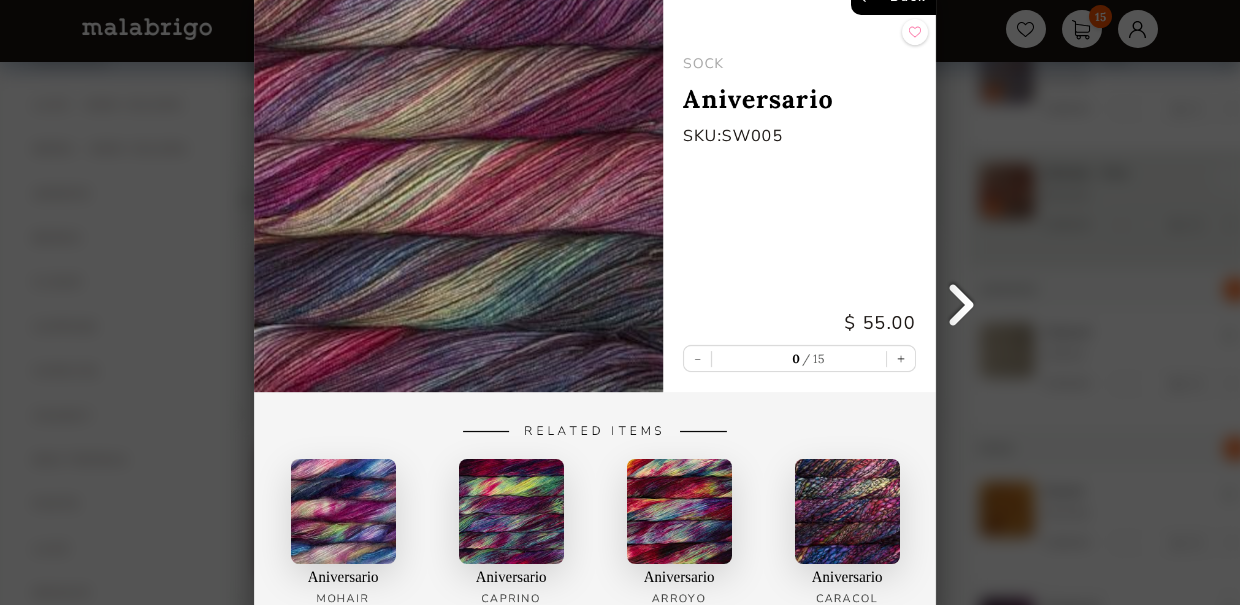 scroll, scrollTop: 0, scrollLeft: 0, axis: both 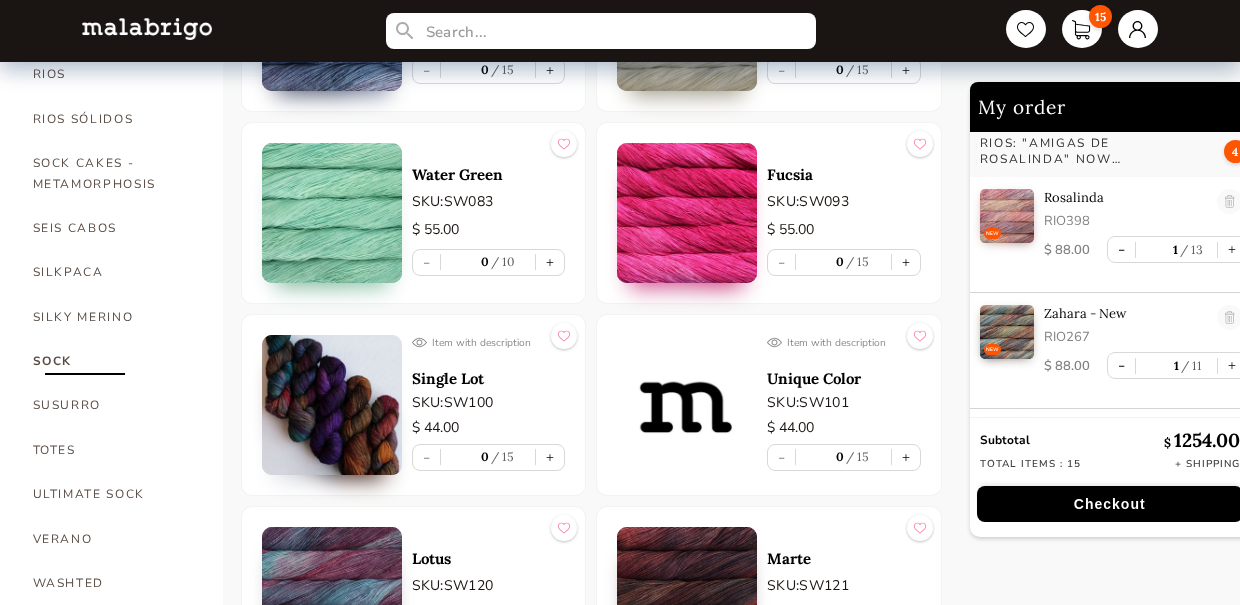 click on "ULTIMATE SOCK" at bounding box center (113, 494) 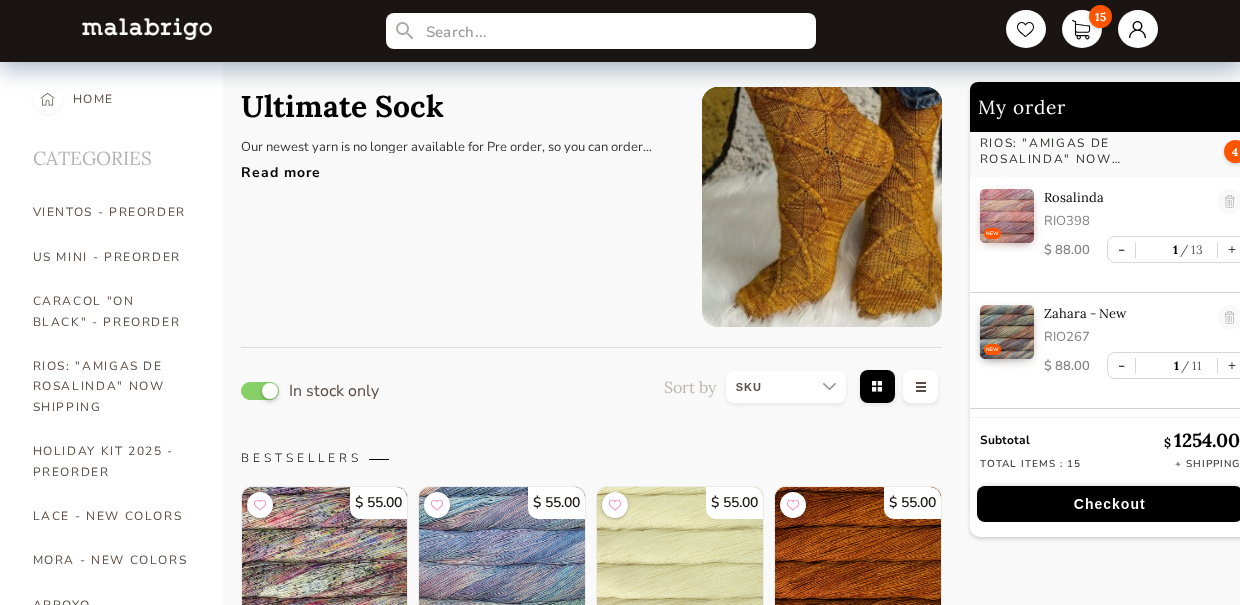 scroll, scrollTop: 16, scrollLeft: 0, axis: vertical 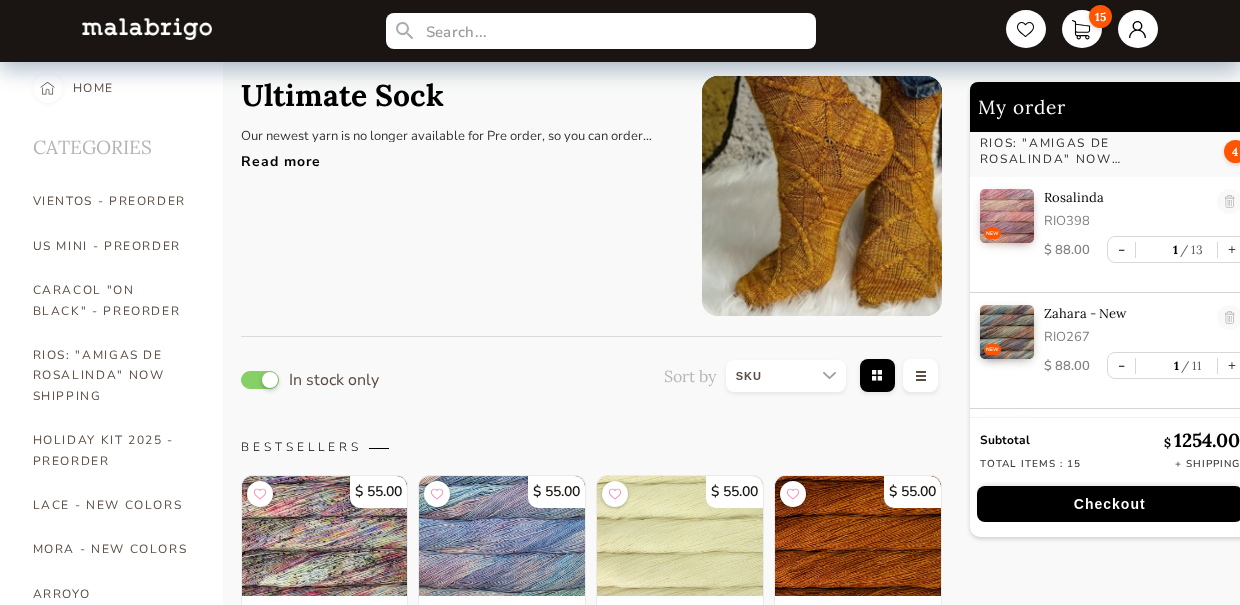 click on "Read more" at bounding box center (456, 156) 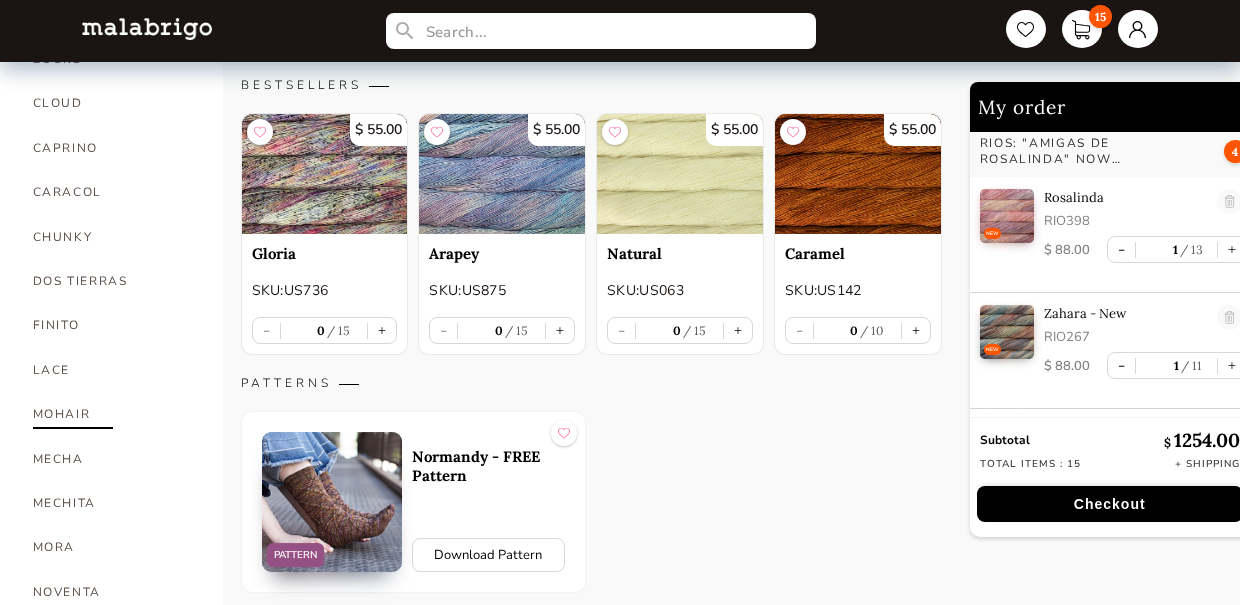 scroll, scrollTop: 624, scrollLeft: 0, axis: vertical 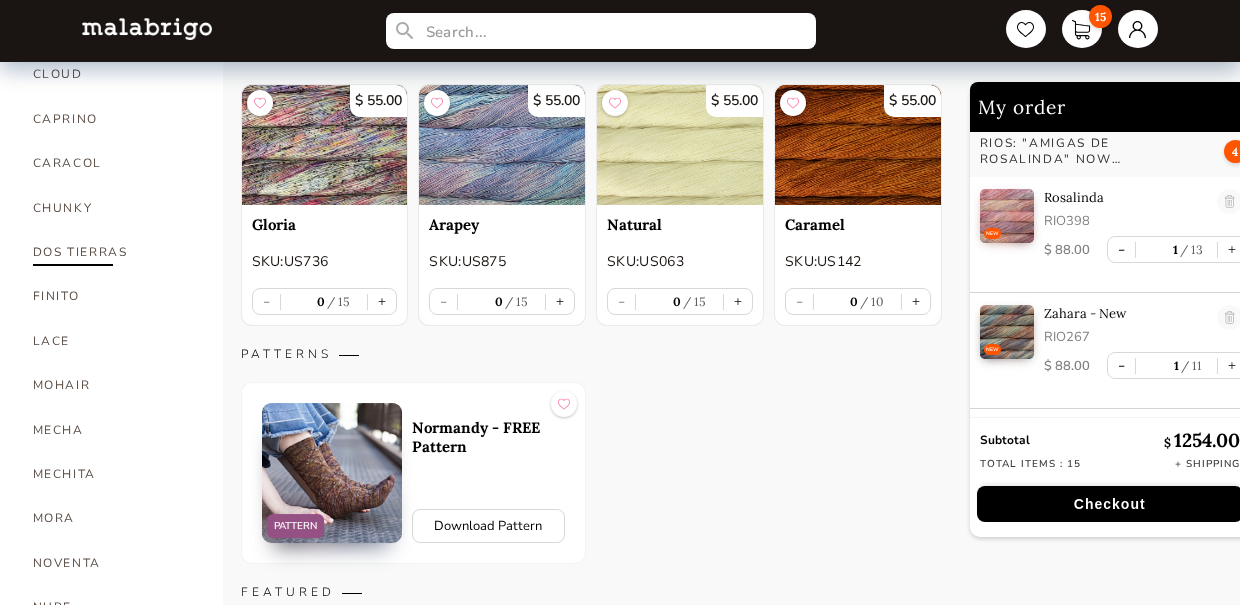 click on "DOS TIERRAS" at bounding box center (113, 252) 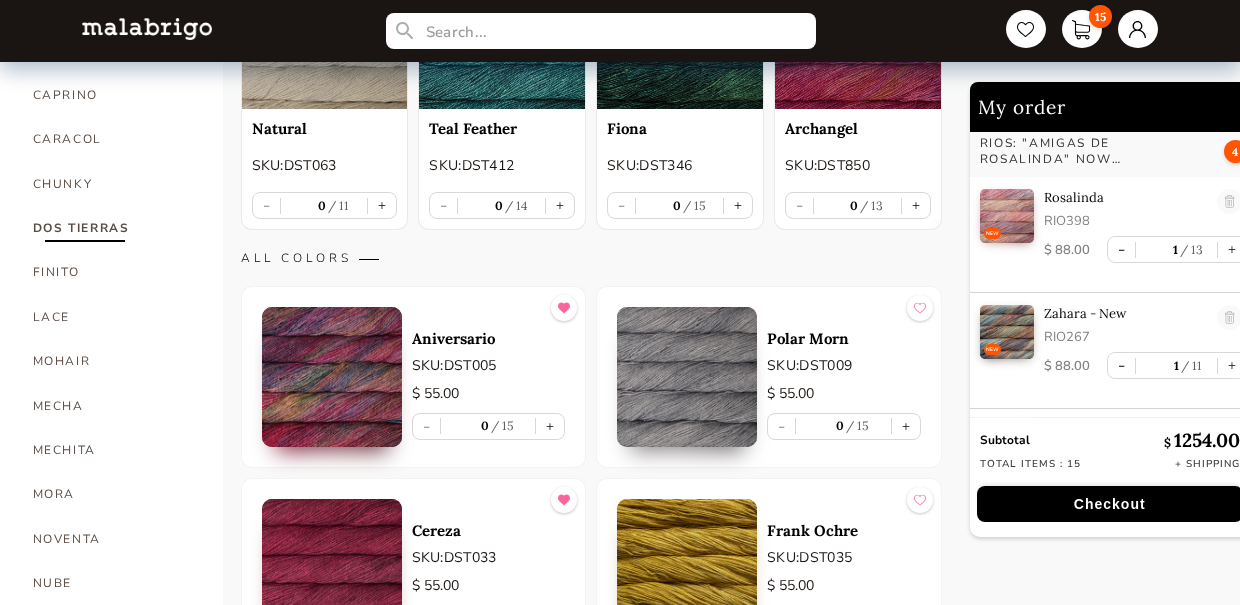 scroll, scrollTop: 662, scrollLeft: 0, axis: vertical 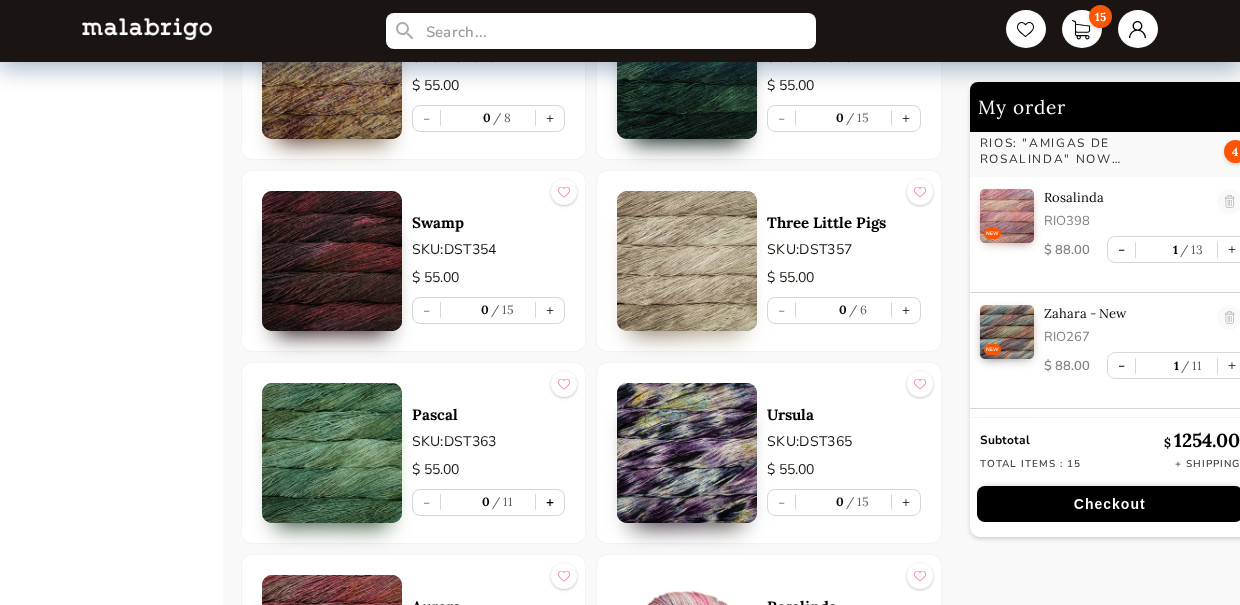 click on "+" at bounding box center [550, 502] 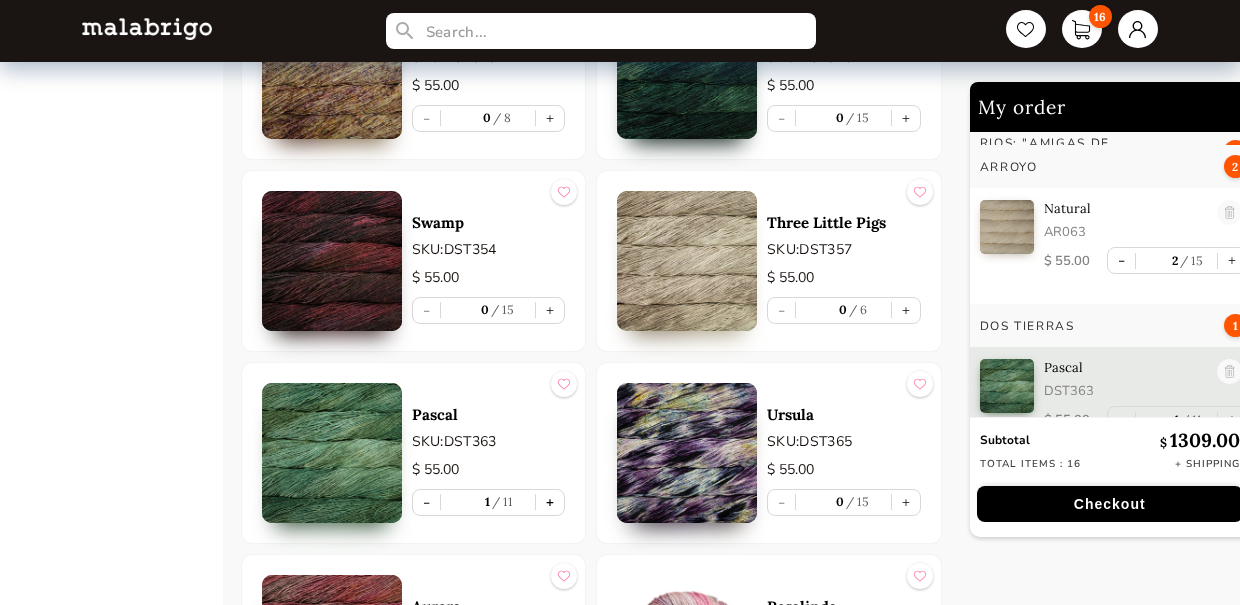 scroll, scrollTop: 524, scrollLeft: 0, axis: vertical 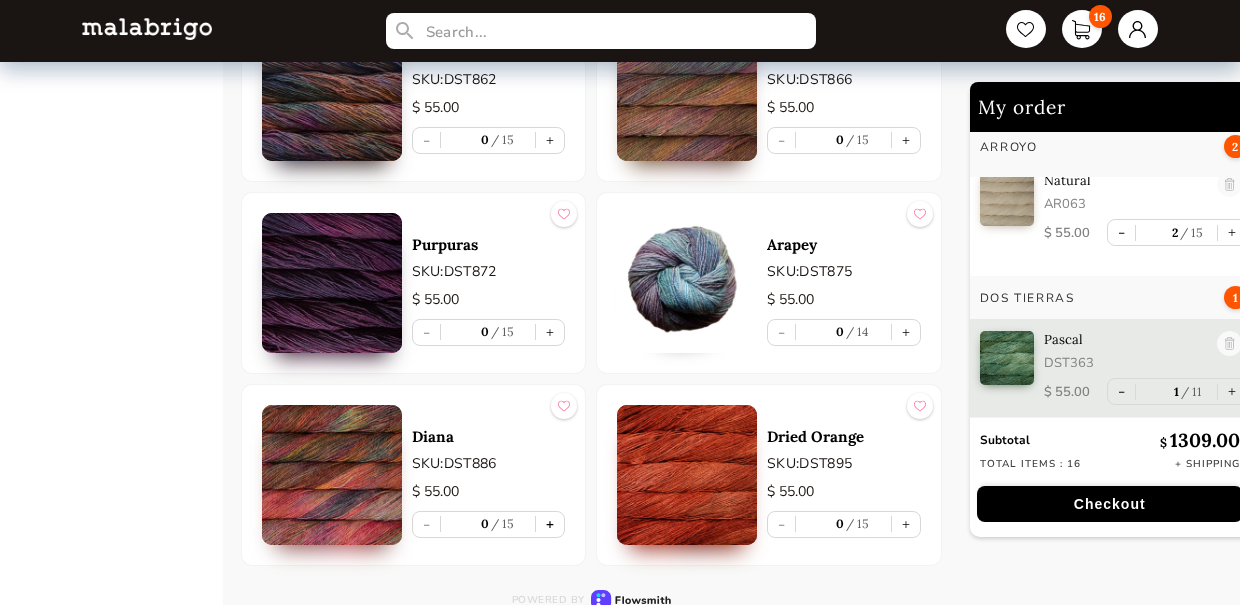 click on "+" at bounding box center [550, 524] 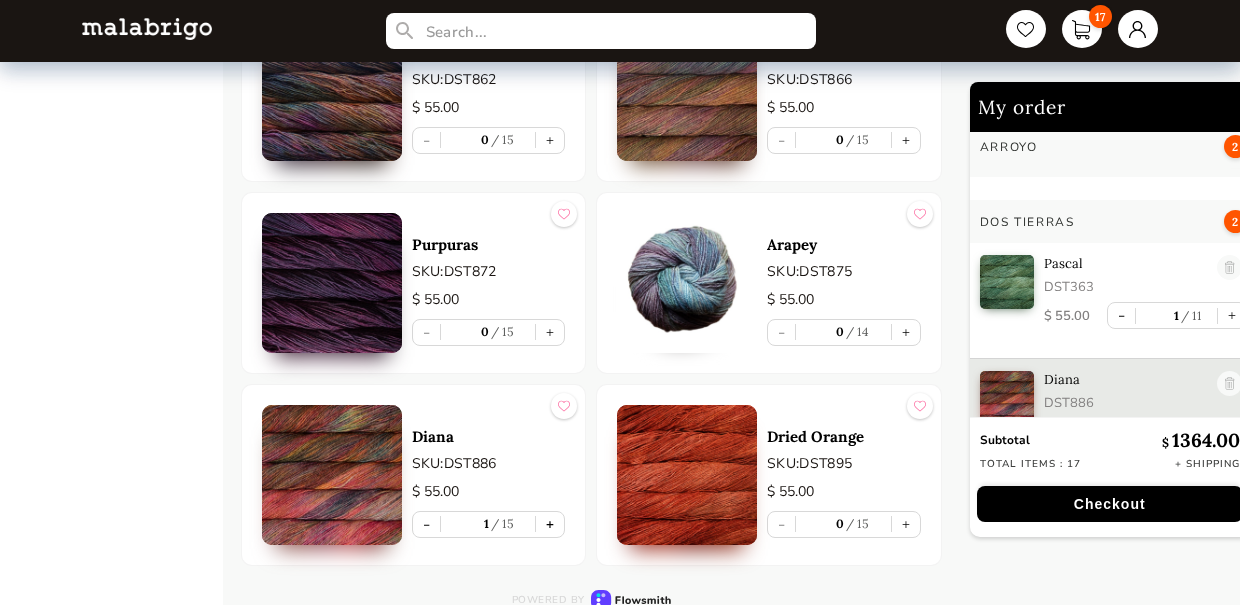 scroll, scrollTop: 640, scrollLeft: 0, axis: vertical 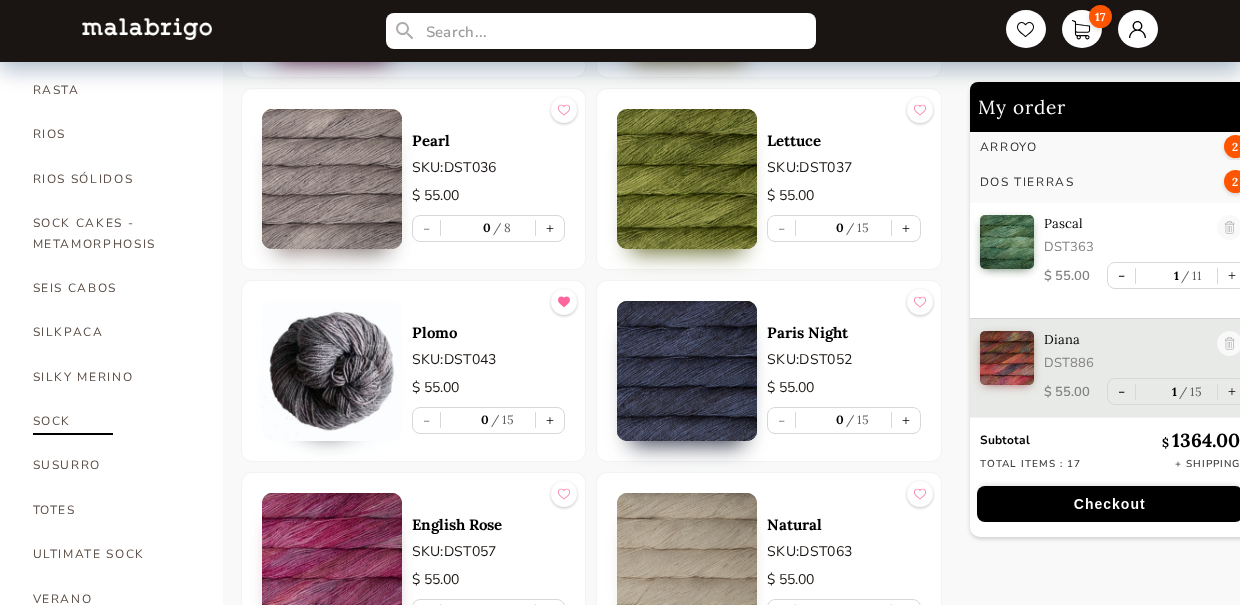 click on "SOCK" at bounding box center (113, 421) 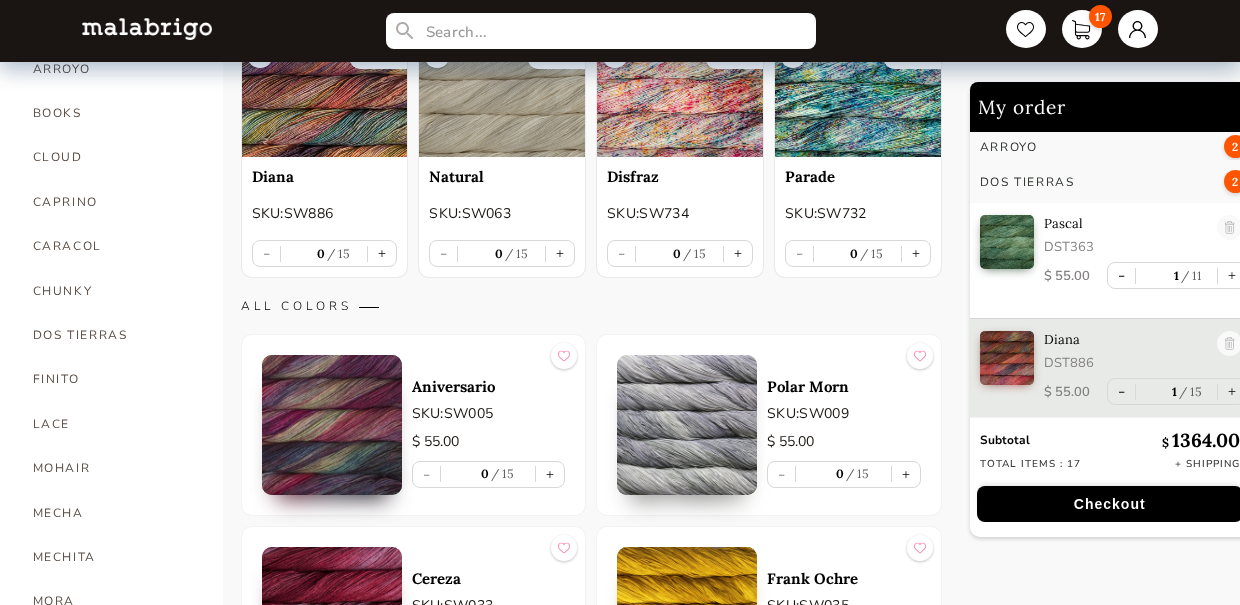 scroll, scrollTop: 542, scrollLeft: 0, axis: vertical 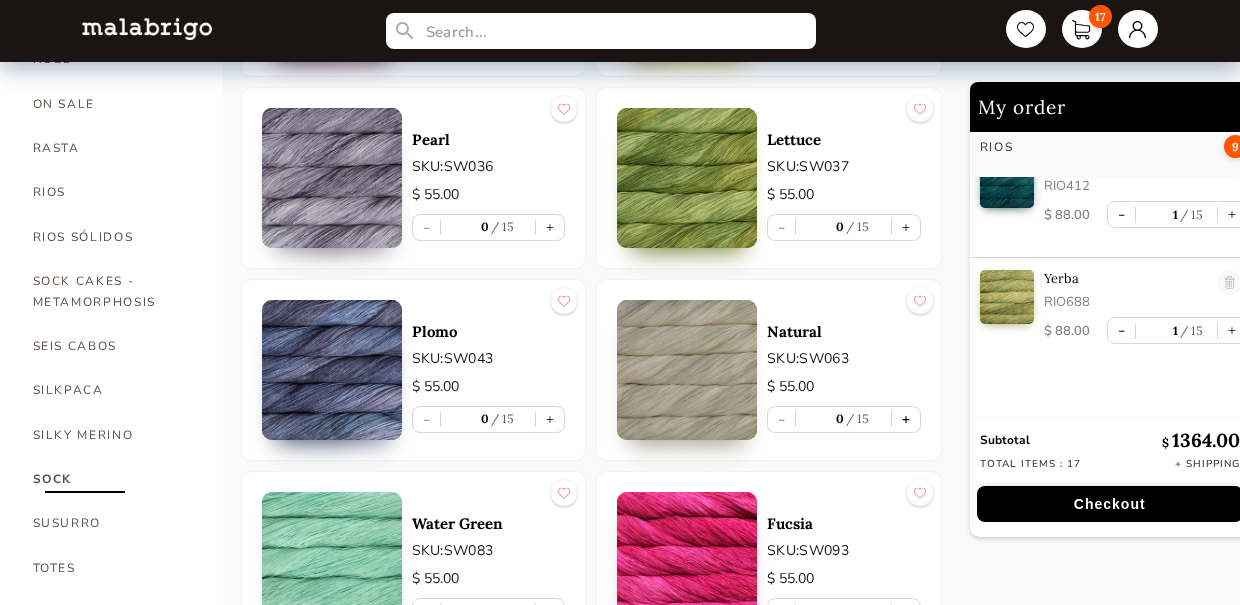 click on "+" at bounding box center [906, 419] 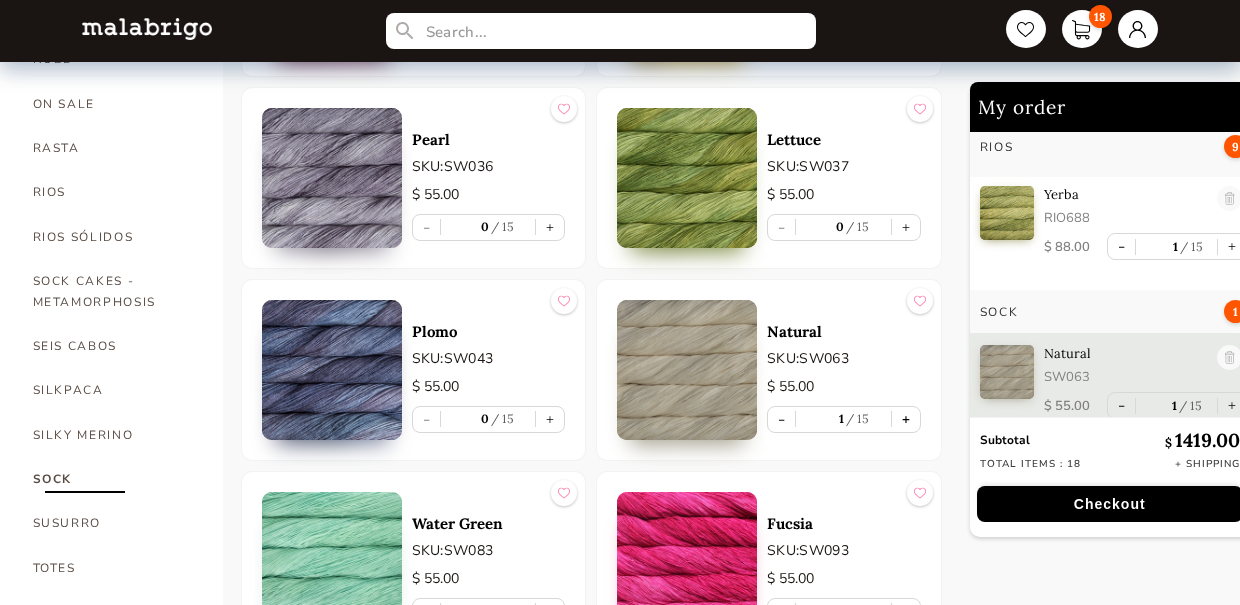 scroll, scrollTop: 1891, scrollLeft: 0, axis: vertical 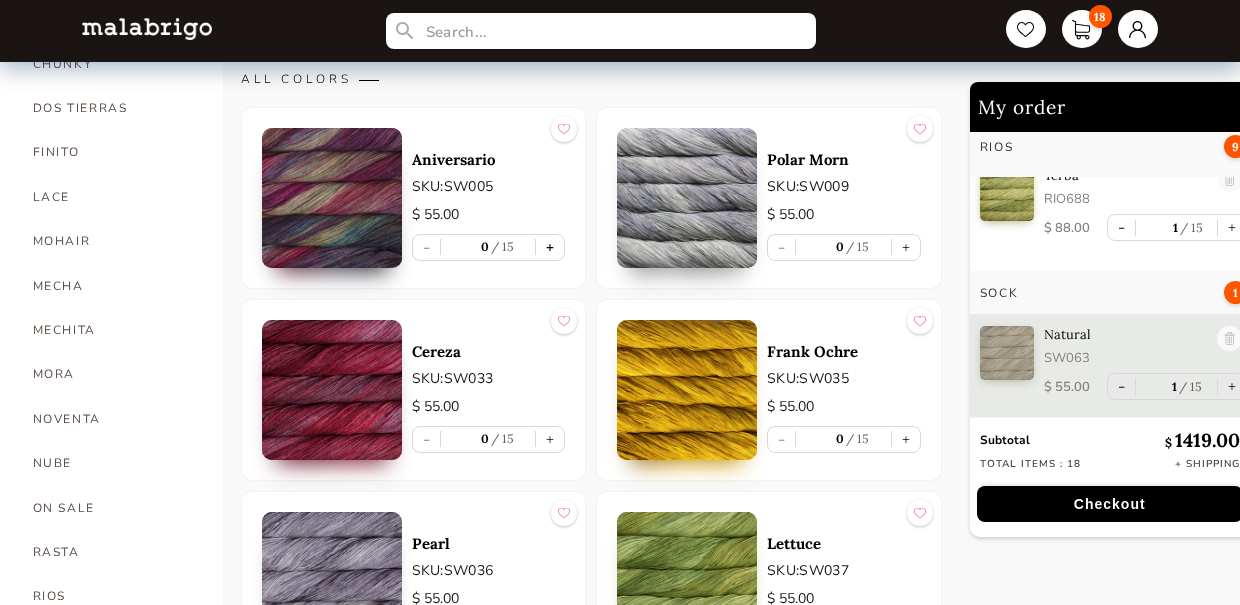 click on "+" at bounding box center (550, 247) 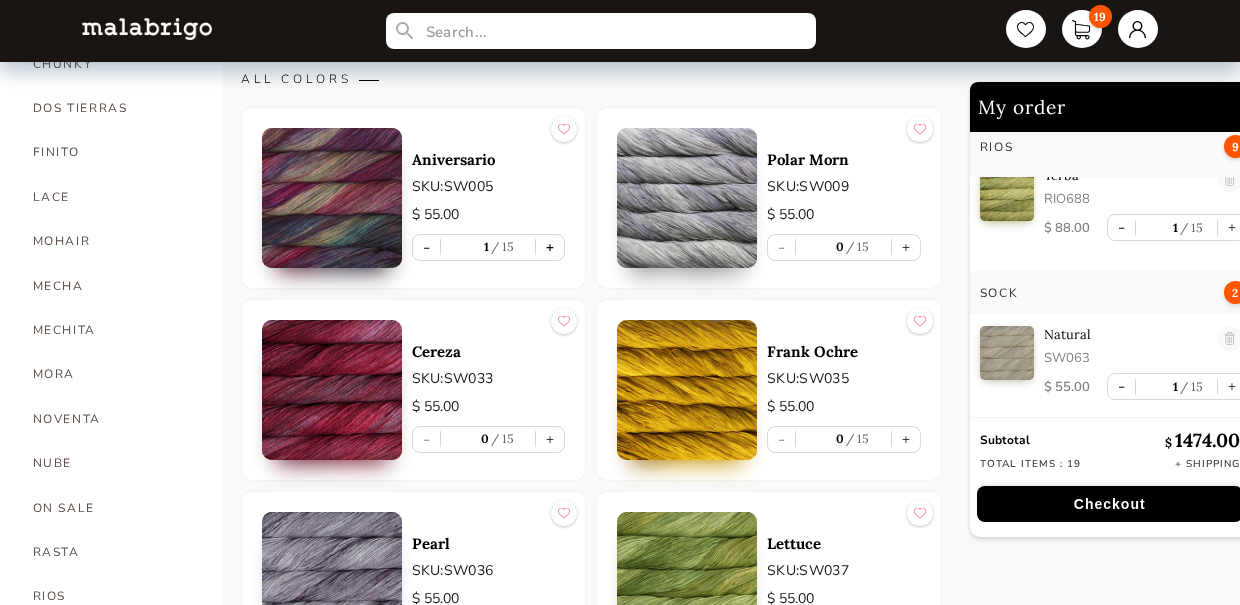 scroll, scrollTop: 2002, scrollLeft: 0, axis: vertical 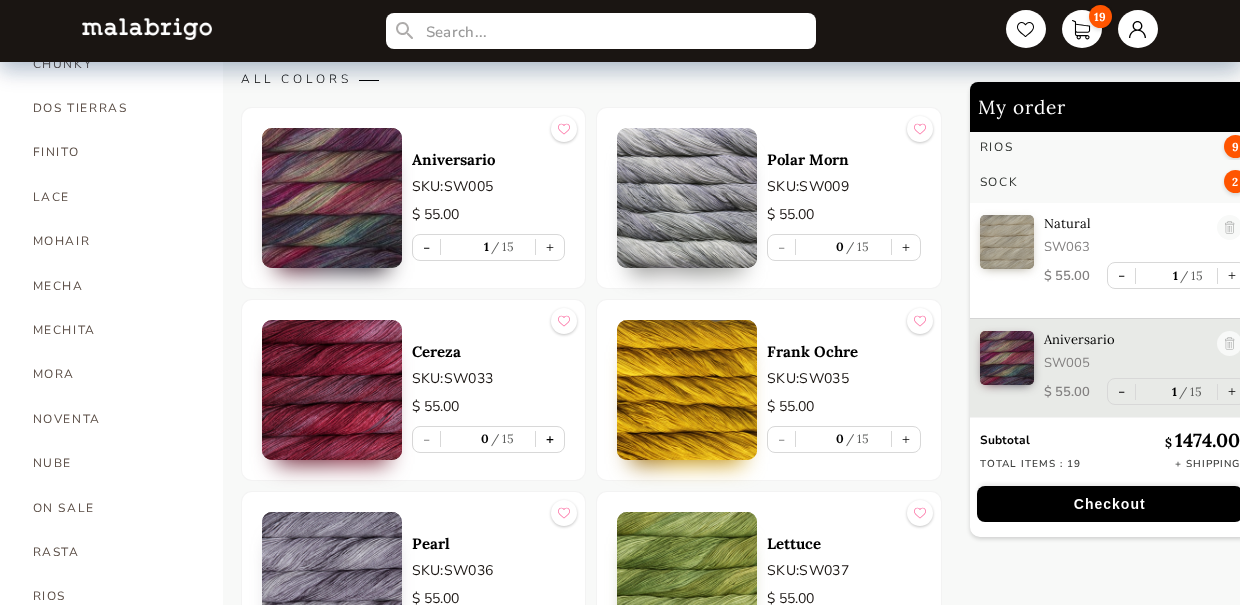 click on "+" at bounding box center [550, 439] 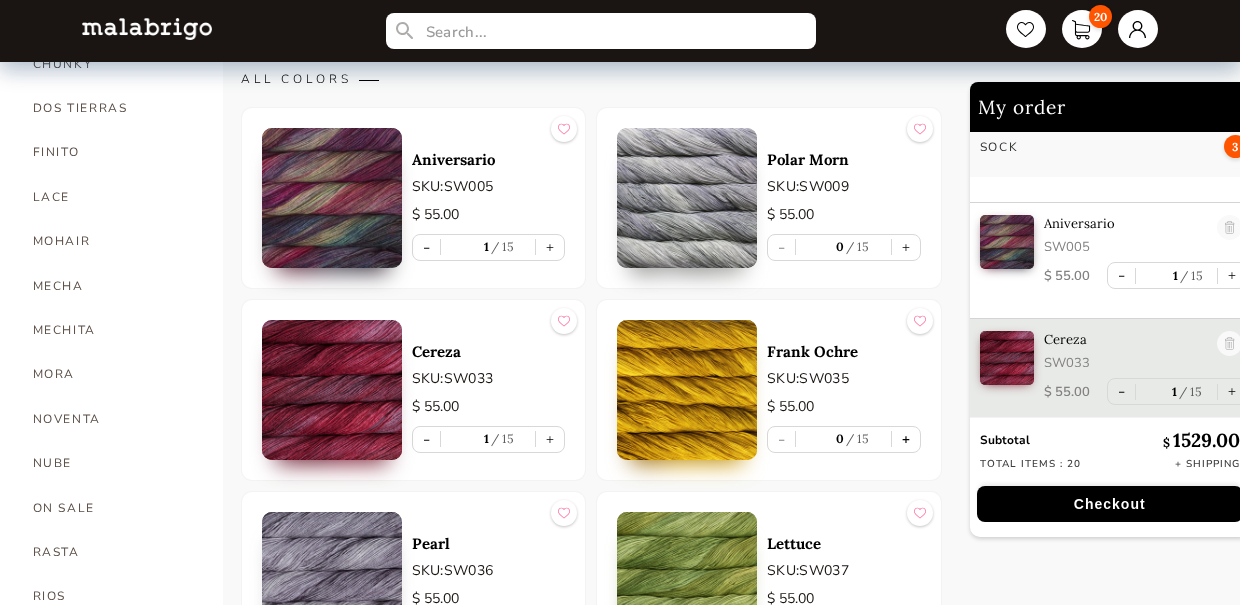 click on "+" at bounding box center [906, 439] 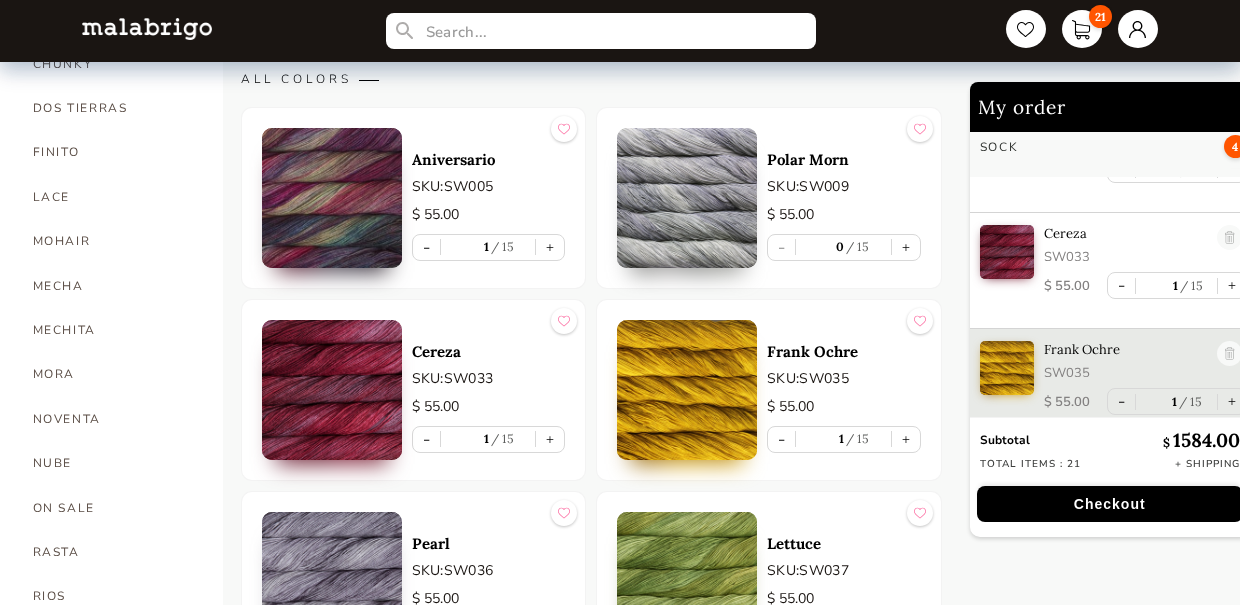 scroll, scrollTop: 2234, scrollLeft: 0, axis: vertical 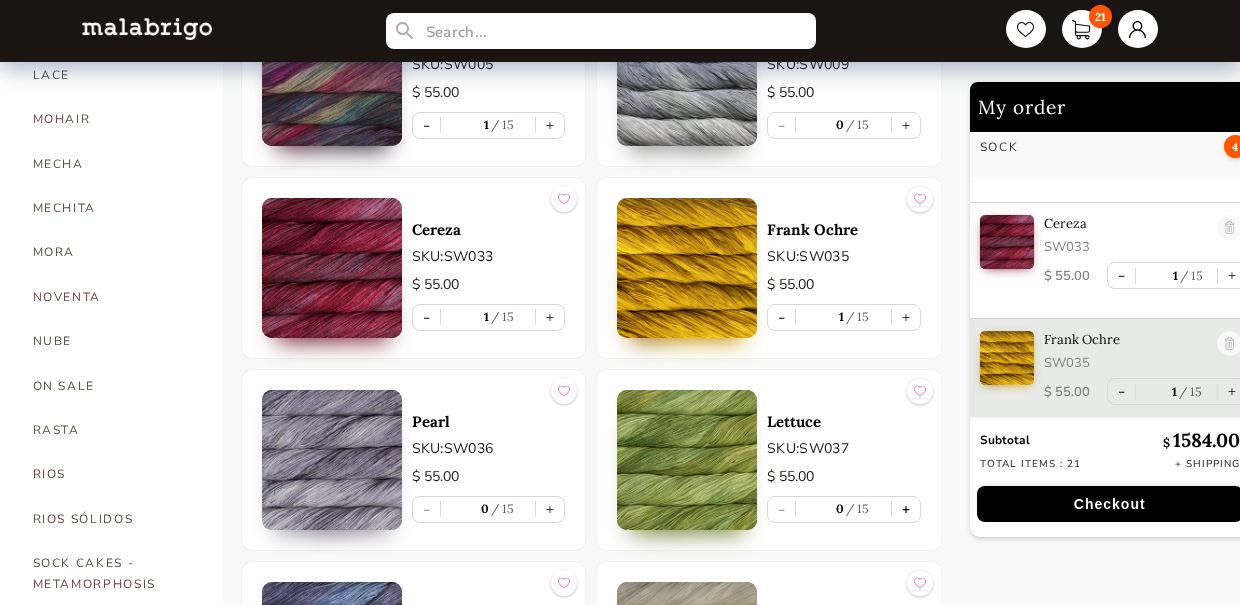 click on "+" at bounding box center [906, 509] 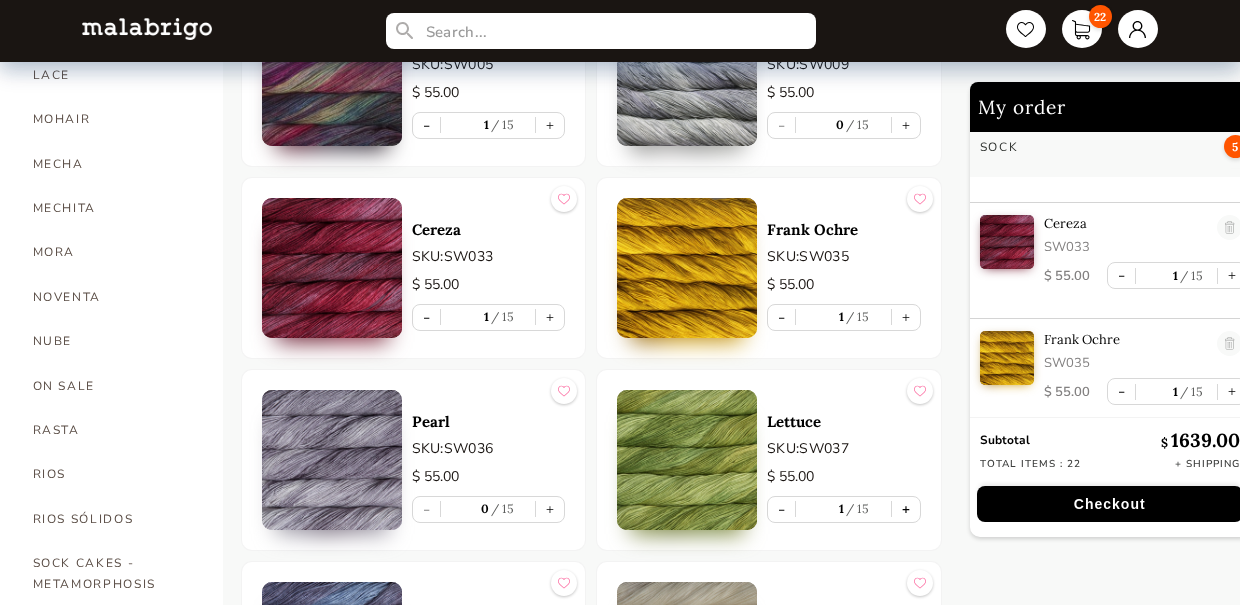 scroll, scrollTop: 2350, scrollLeft: 0, axis: vertical 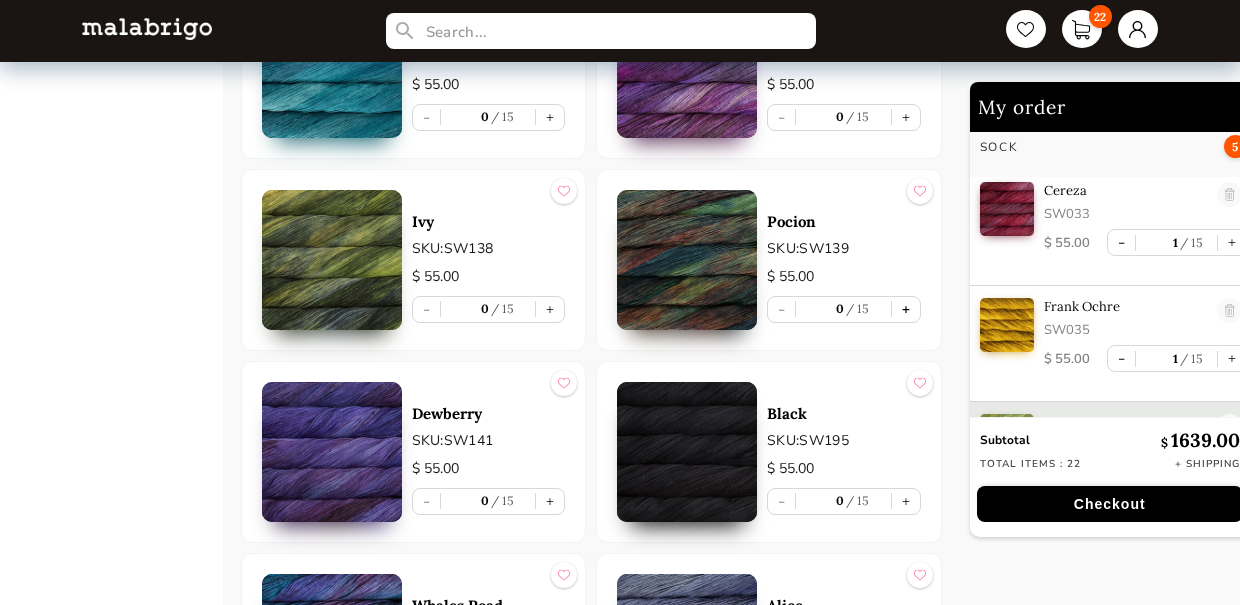click on "+" at bounding box center (906, 309) 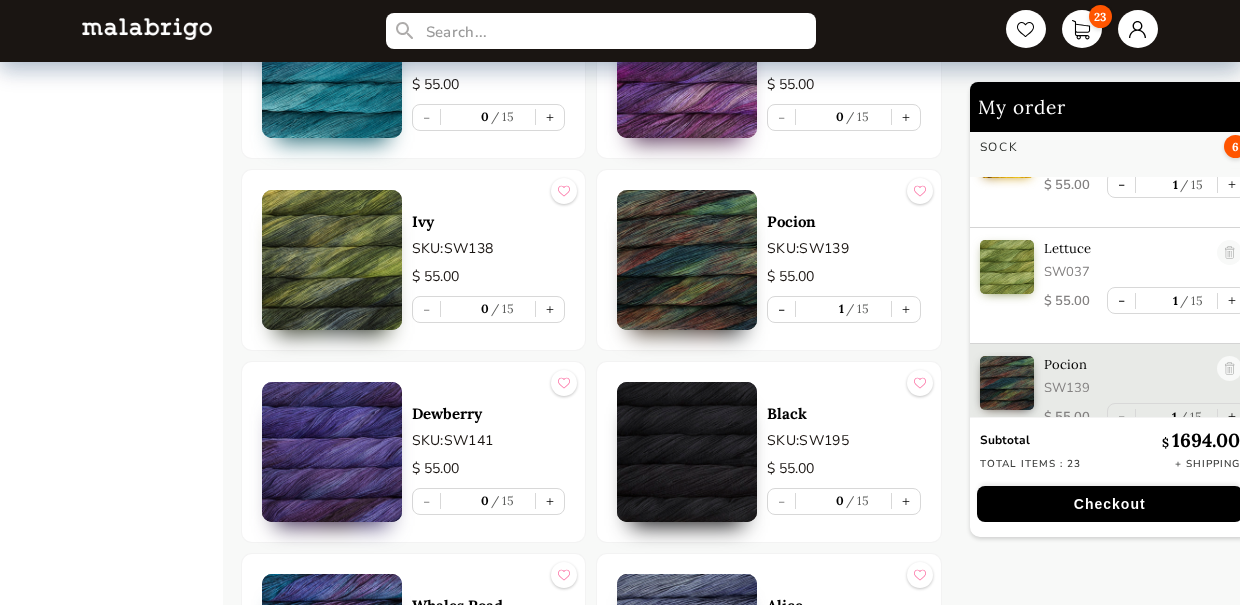 scroll, scrollTop: 2466, scrollLeft: 0, axis: vertical 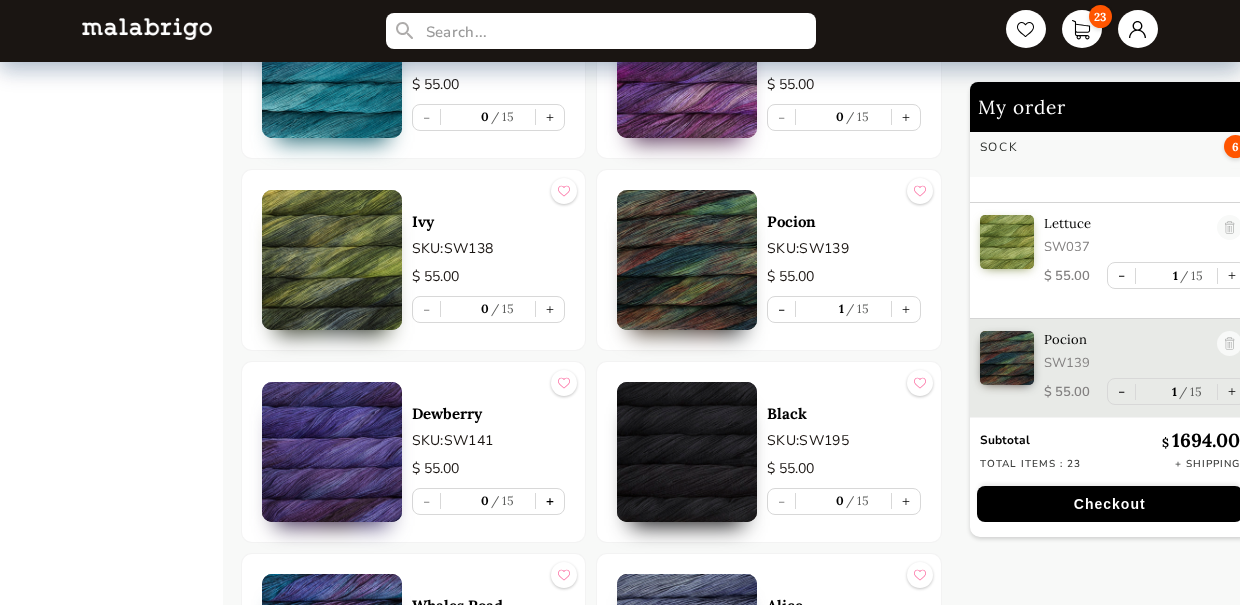 click on "+" at bounding box center [550, 501] 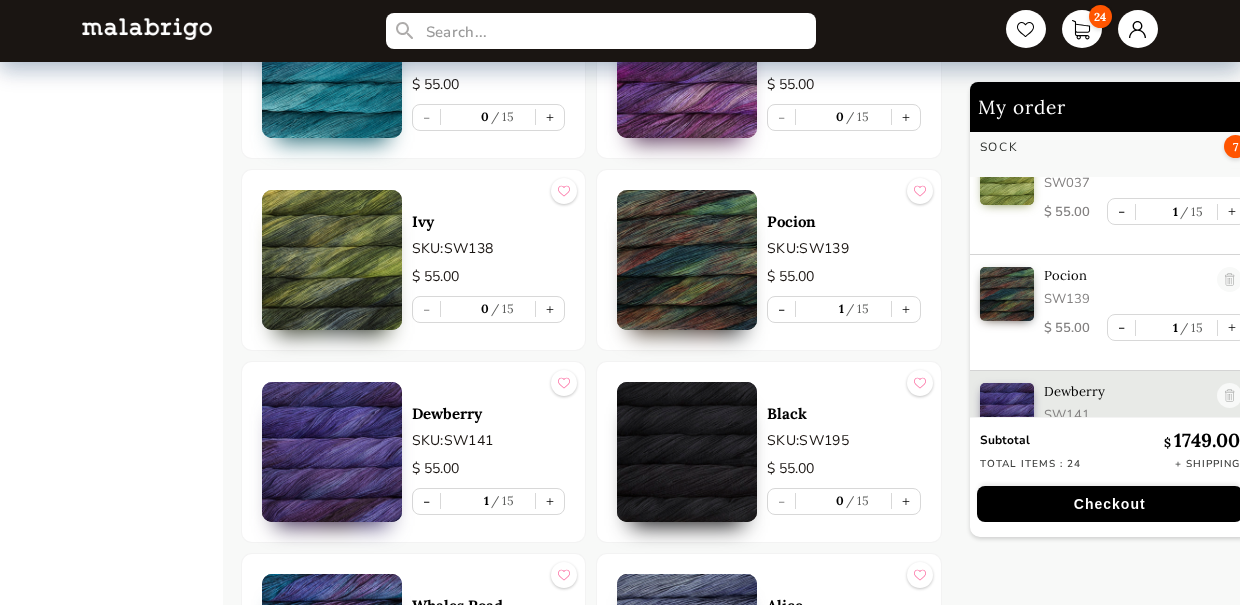scroll, scrollTop: 2582, scrollLeft: 0, axis: vertical 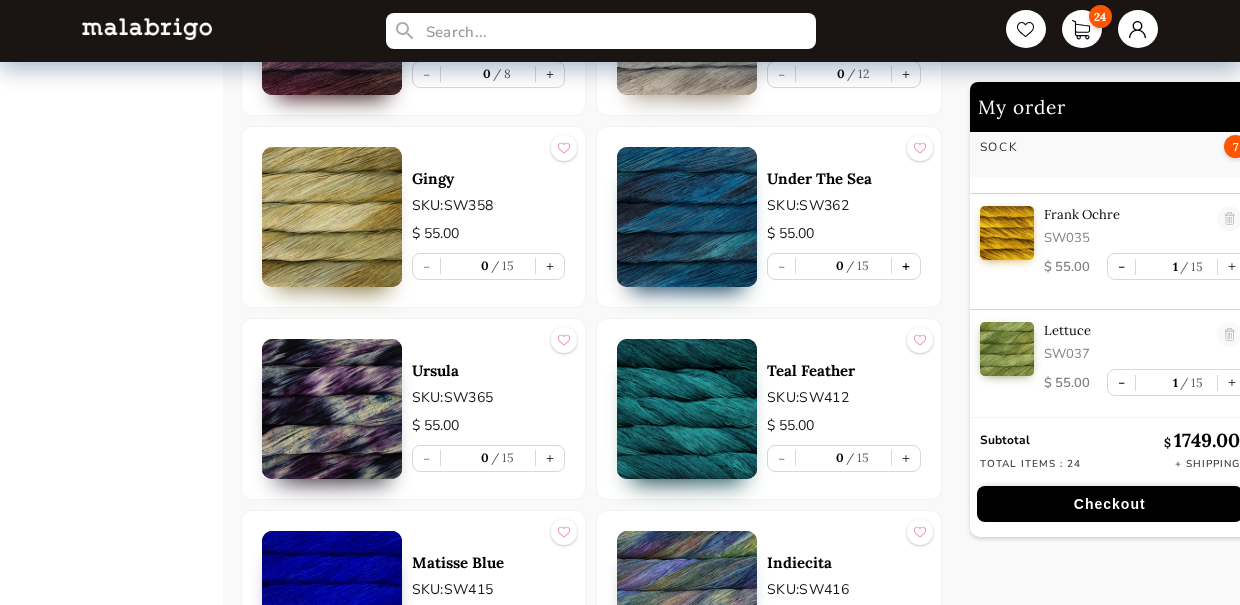 click on "+" at bounding box center [906, 266] 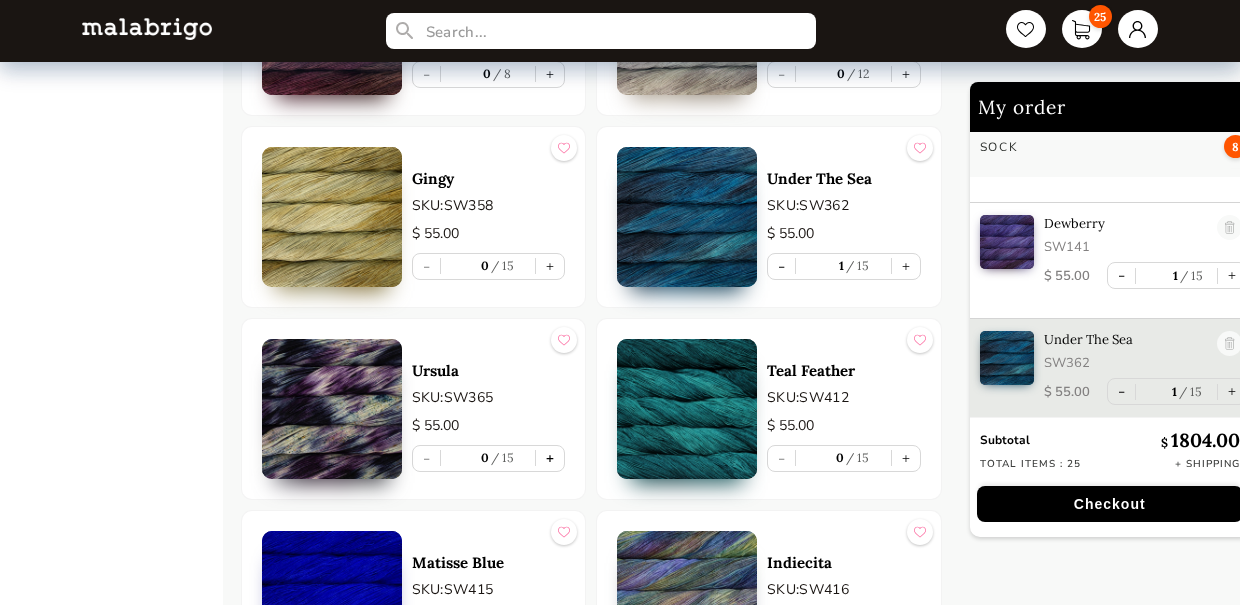 click on "+" at bounding box center [550, 458] 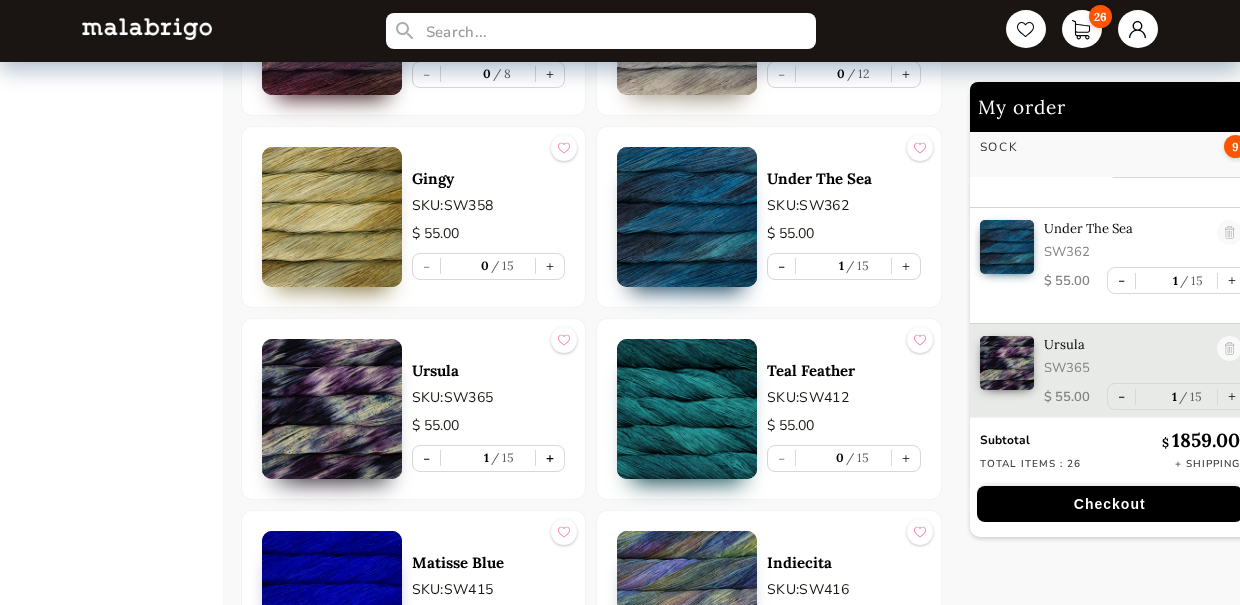 scroll, scrollTop: 2814, scrollLeft: 0, axis: vertical 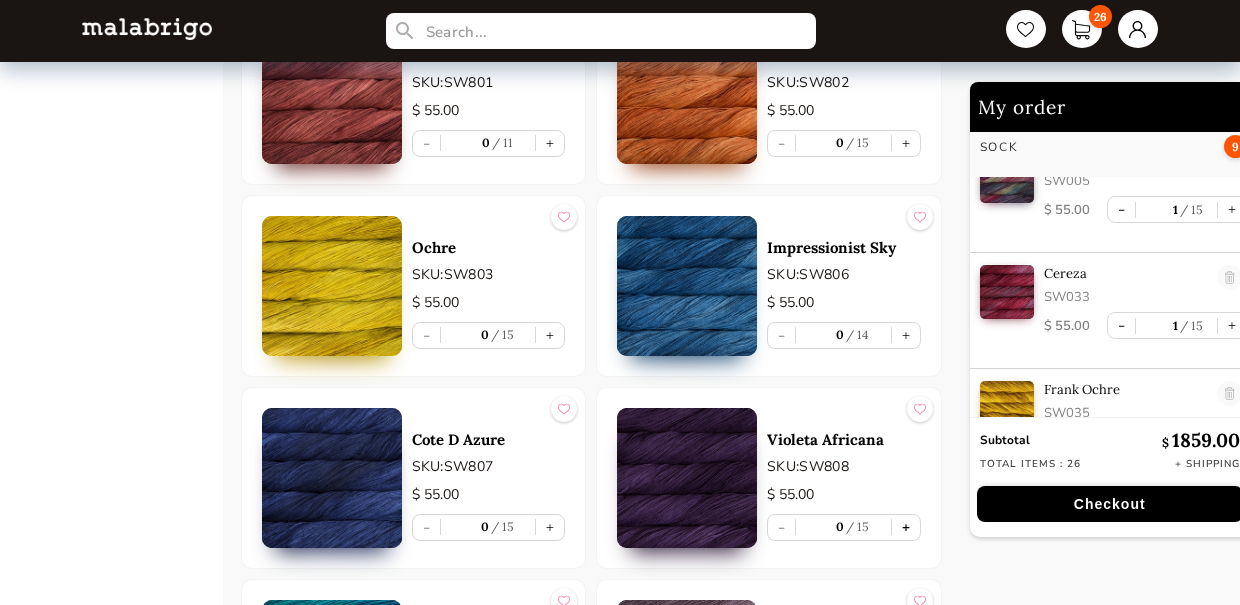 click on "+" at bounding box center [906, 527] 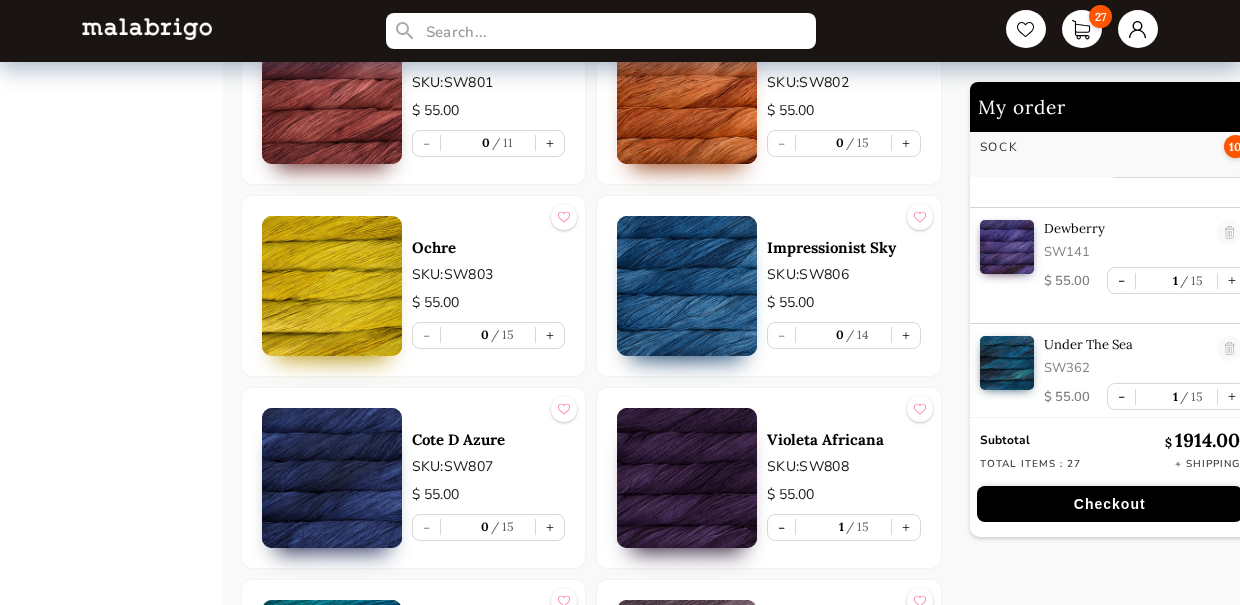 scroll, scrollTop: 2687, scrollLeft: 0, axis: vertical 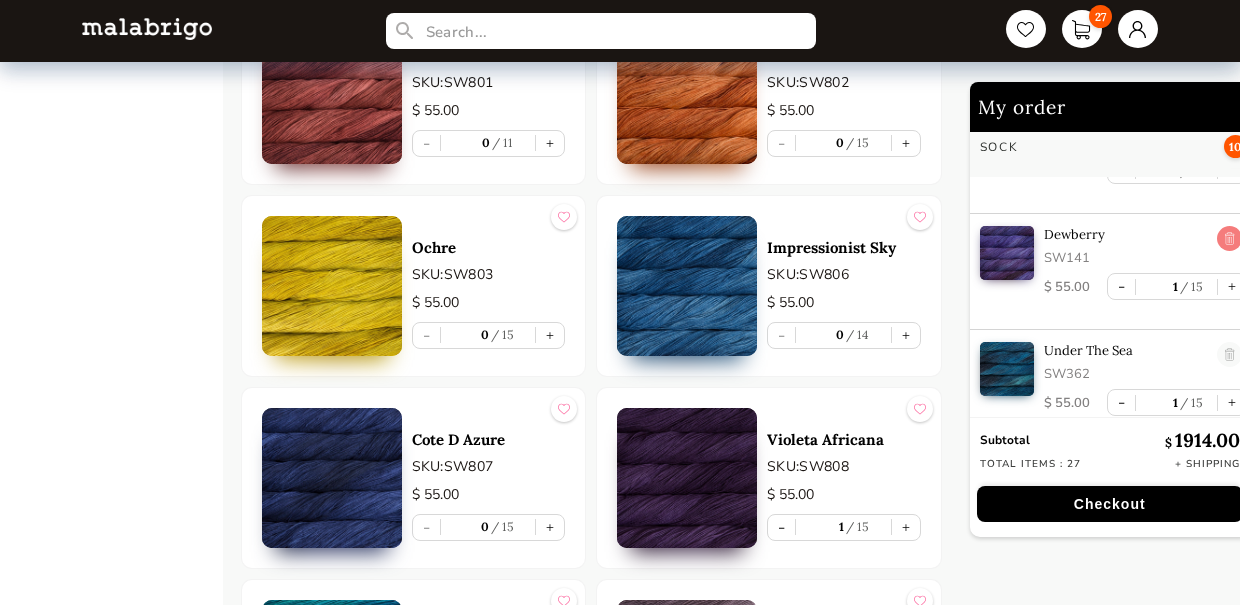 click at bounding box center [1229, 239] 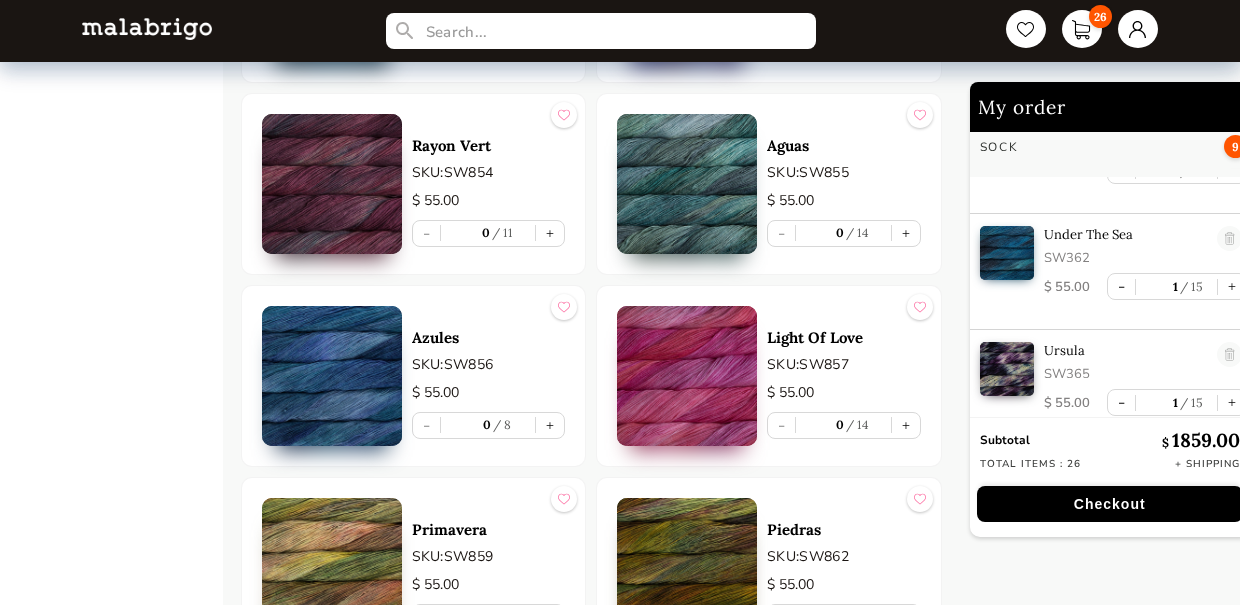 scroll, scrollTop: 7503, scrollLeft: 0, axis: vertical 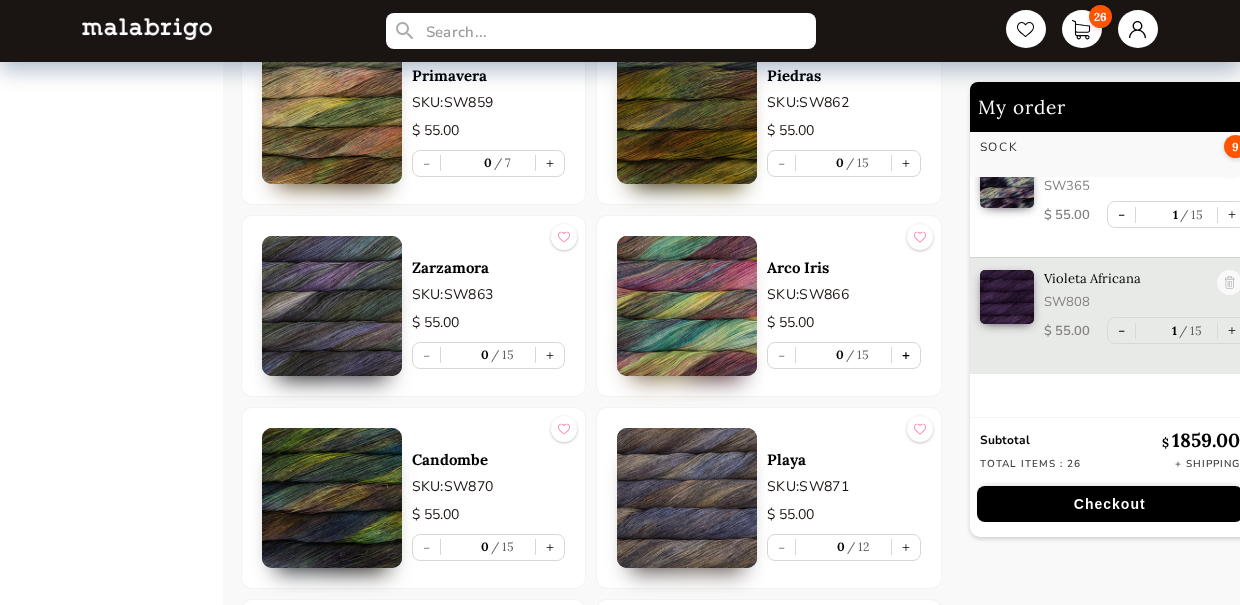 click on "+" at bounding box center [906, 355] 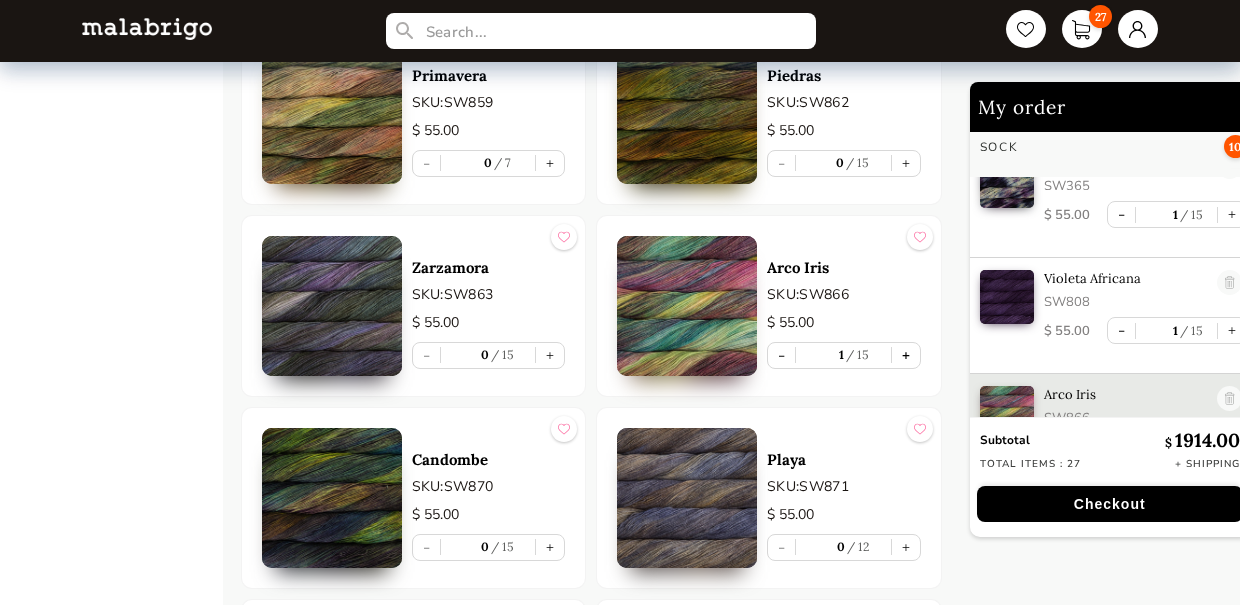 scroll, scrollTop: 2930, scrollLeft: 0, axis: vertical 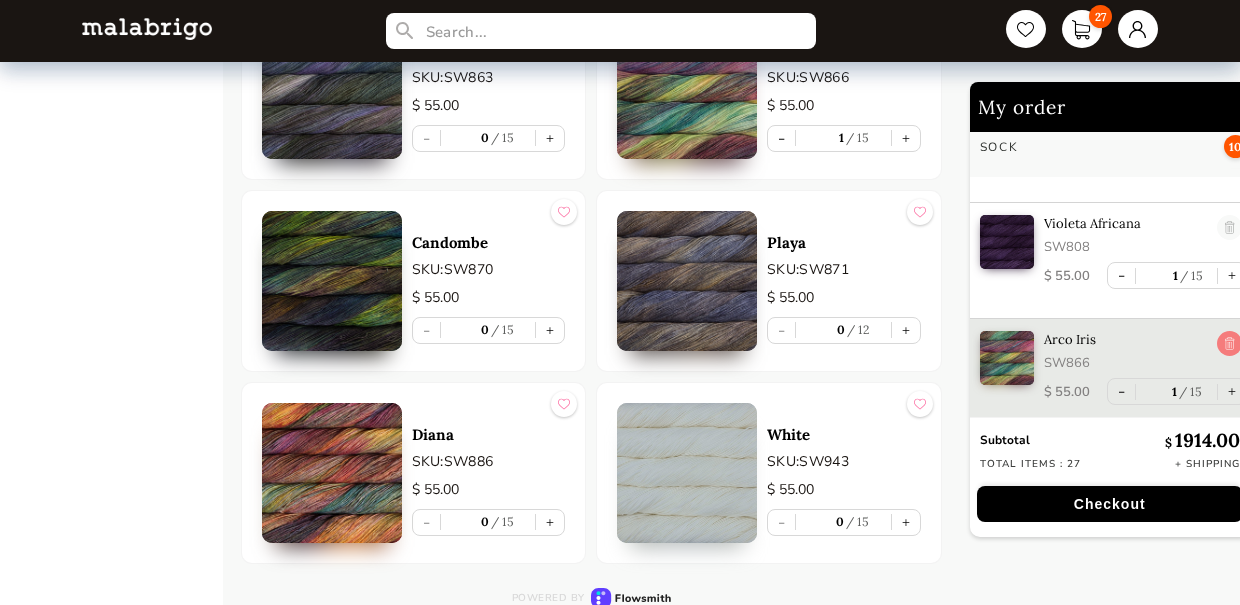 click at bounding box center (1229, 344) 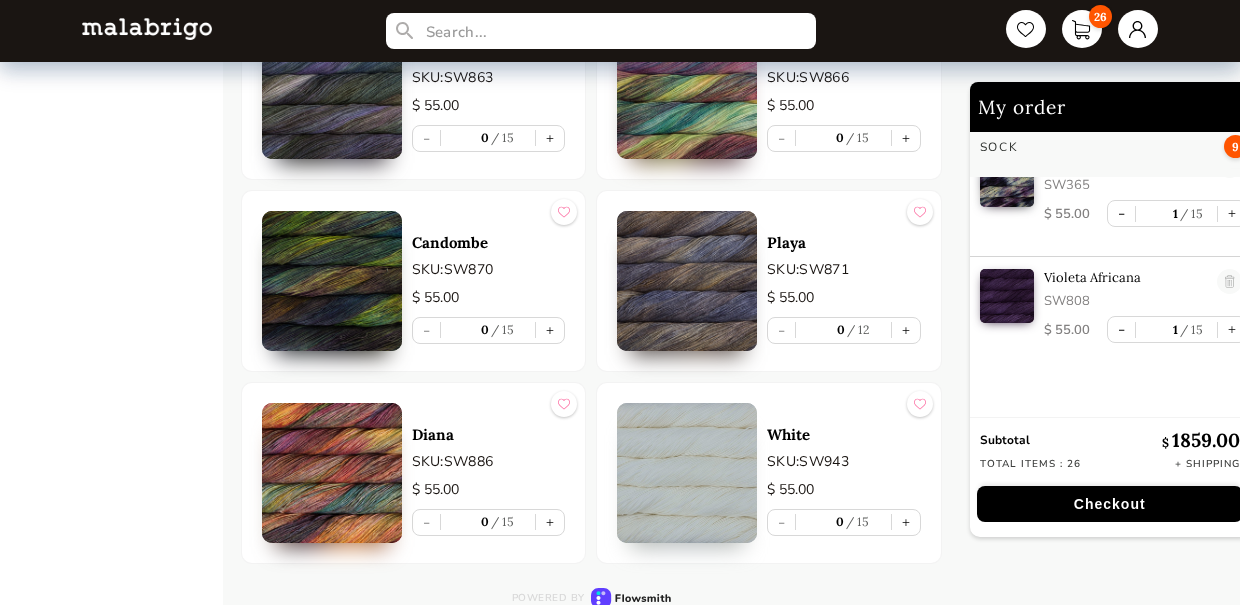 scroll, scrollTop: 2875, scrollLeft: 0, axis: vertical 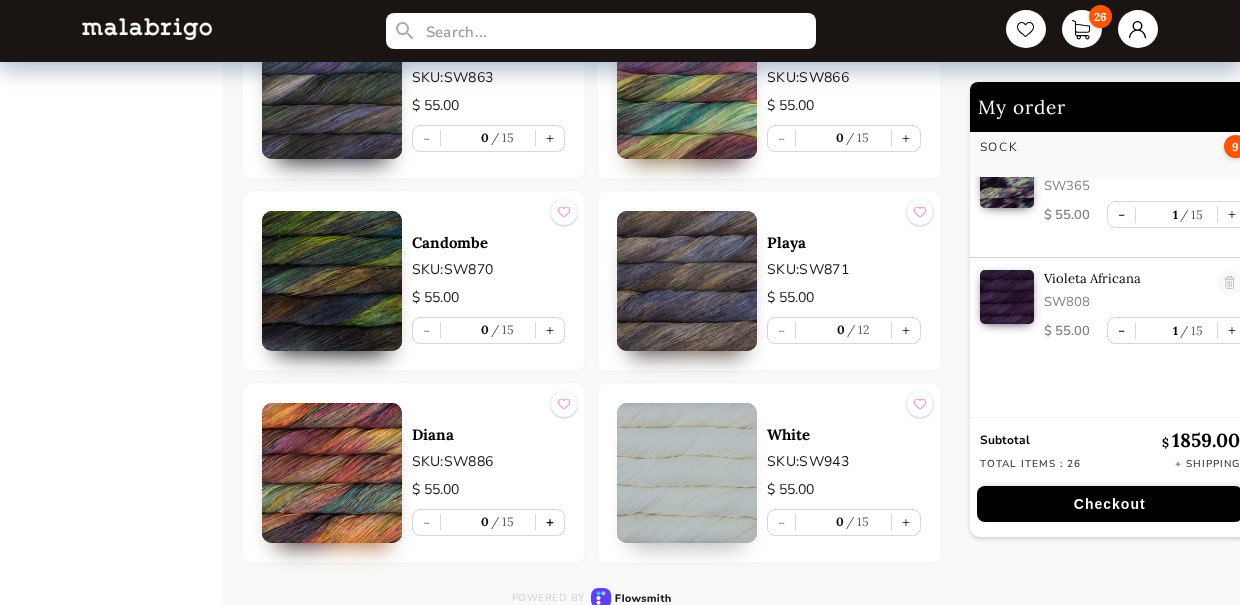 click on "+" at bounding box center [550, 522] 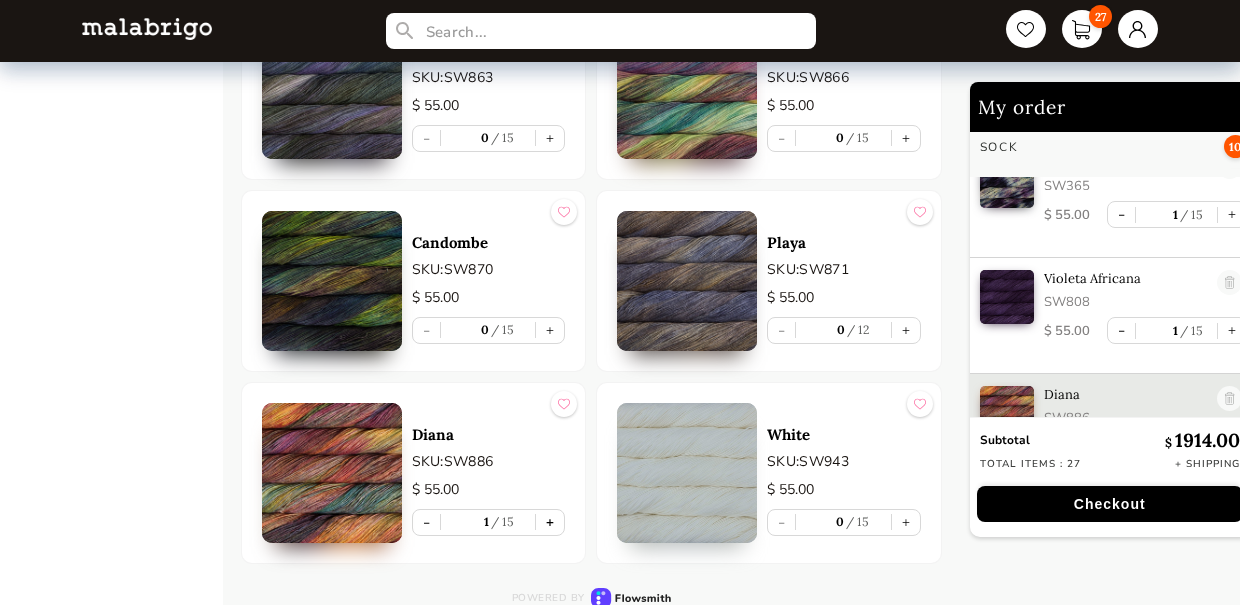 scroll, scrollTop: 2930, scrollLeft: 0, axis: vertical 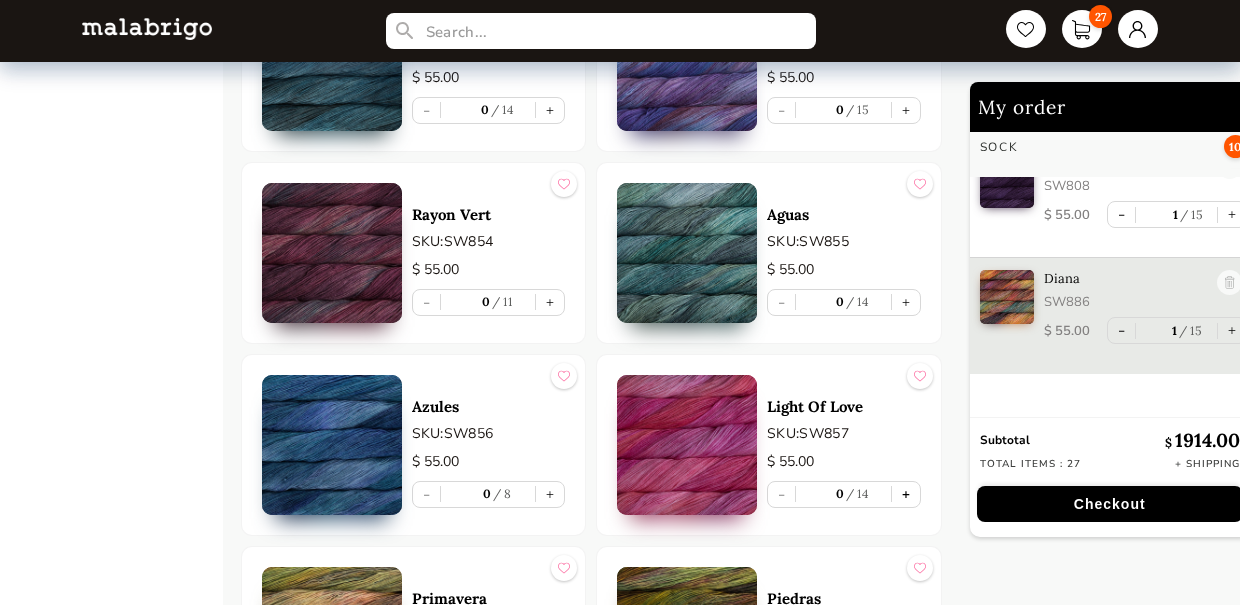 click on "+" at bounding box center [906, 494] 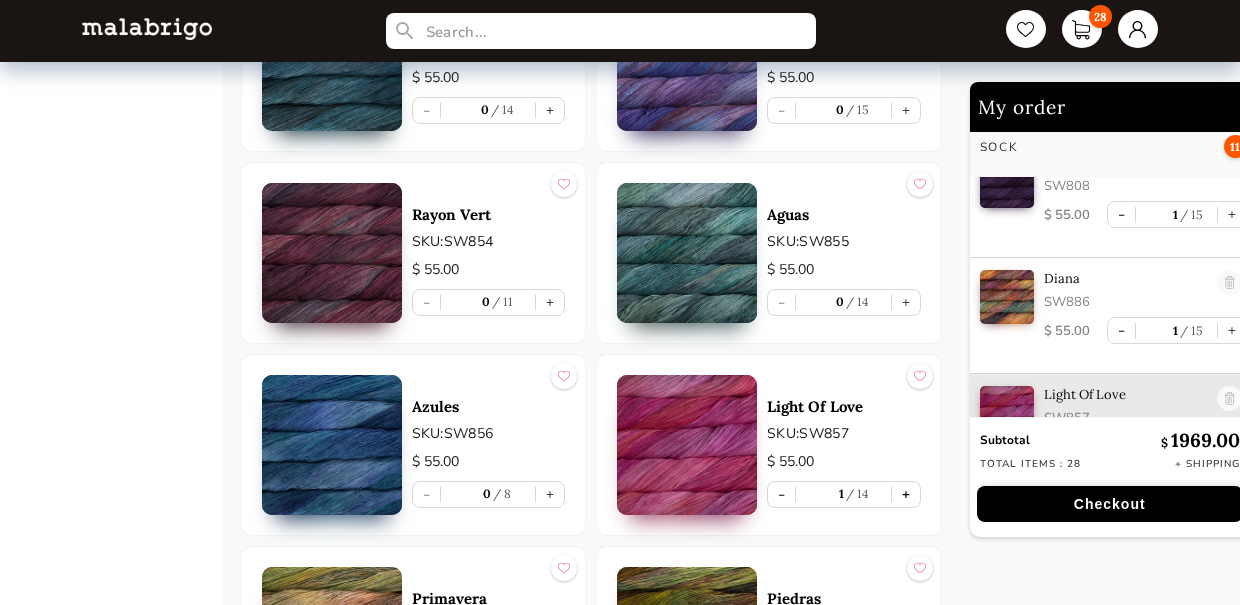 scroll, scrollTop: 3046, scrollLeft: 0, axis: vertical 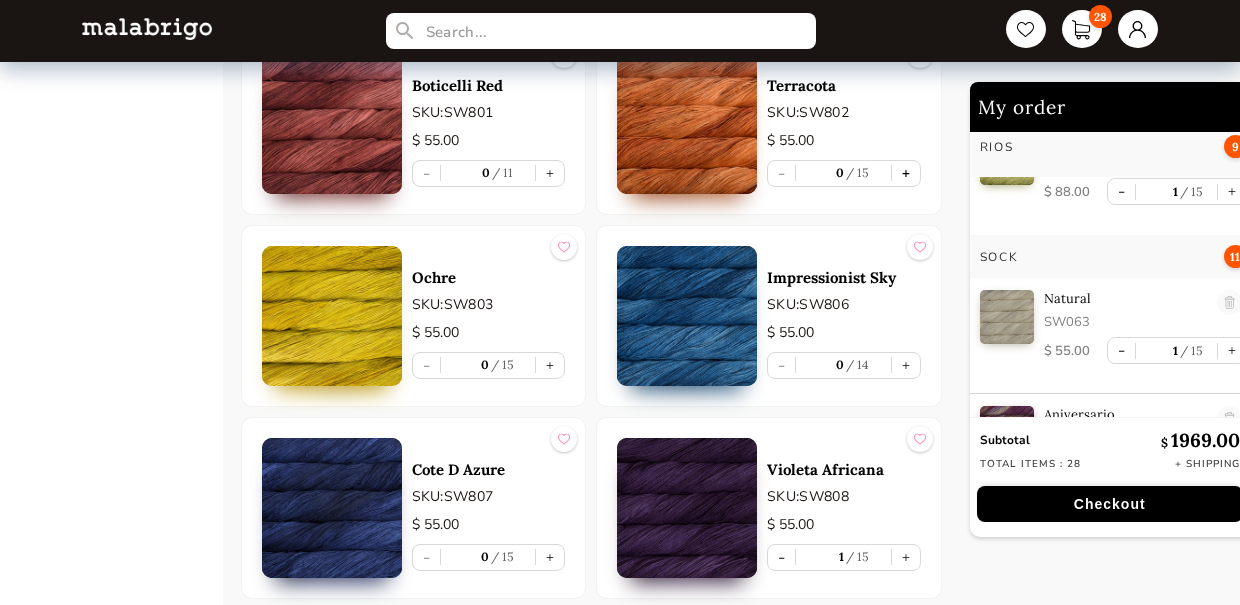 click on "+" at bounding box center (906, 173) 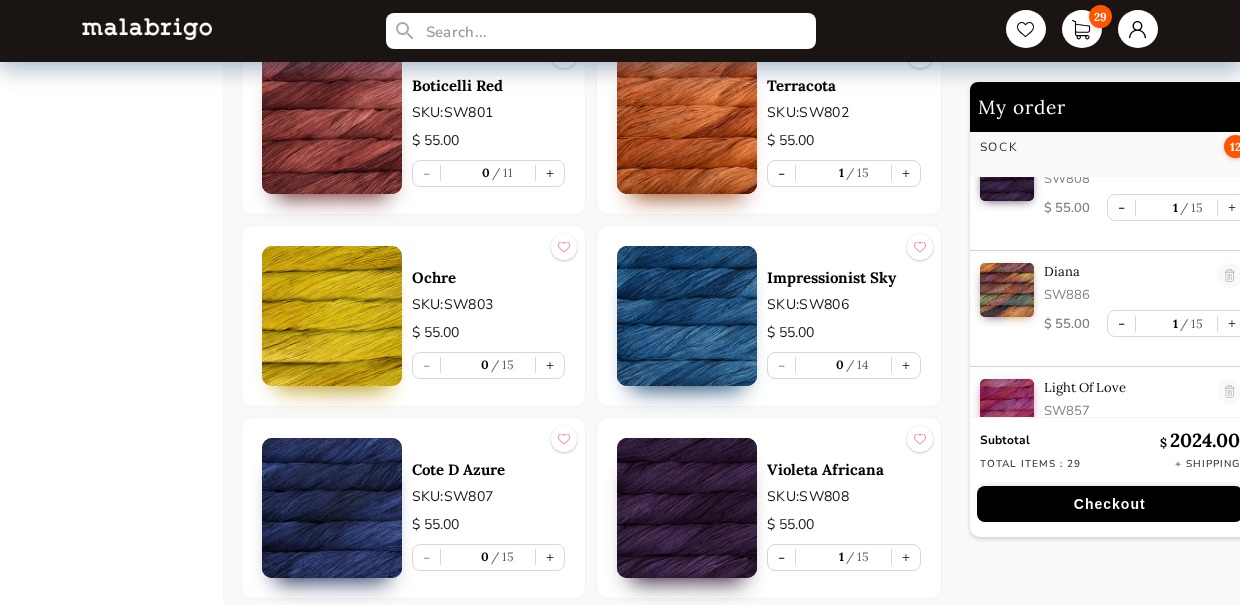 scroll, scrollTop: 2997, scrollLeft: 0, axis: vertical 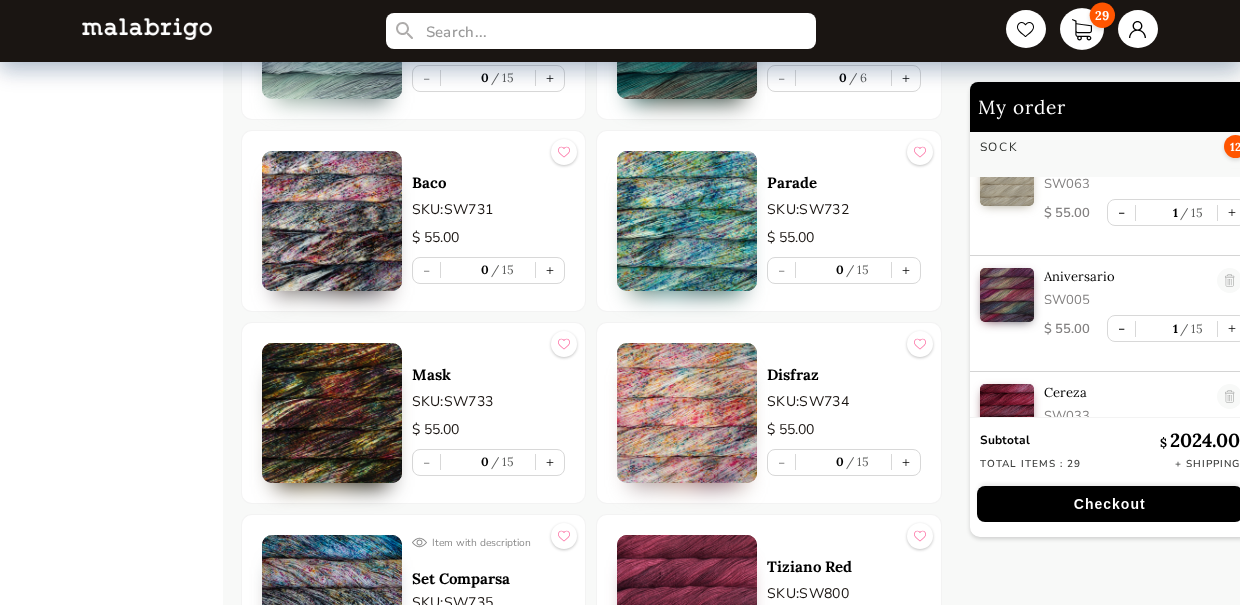 click on "29" at bounding box center [1082, 29] 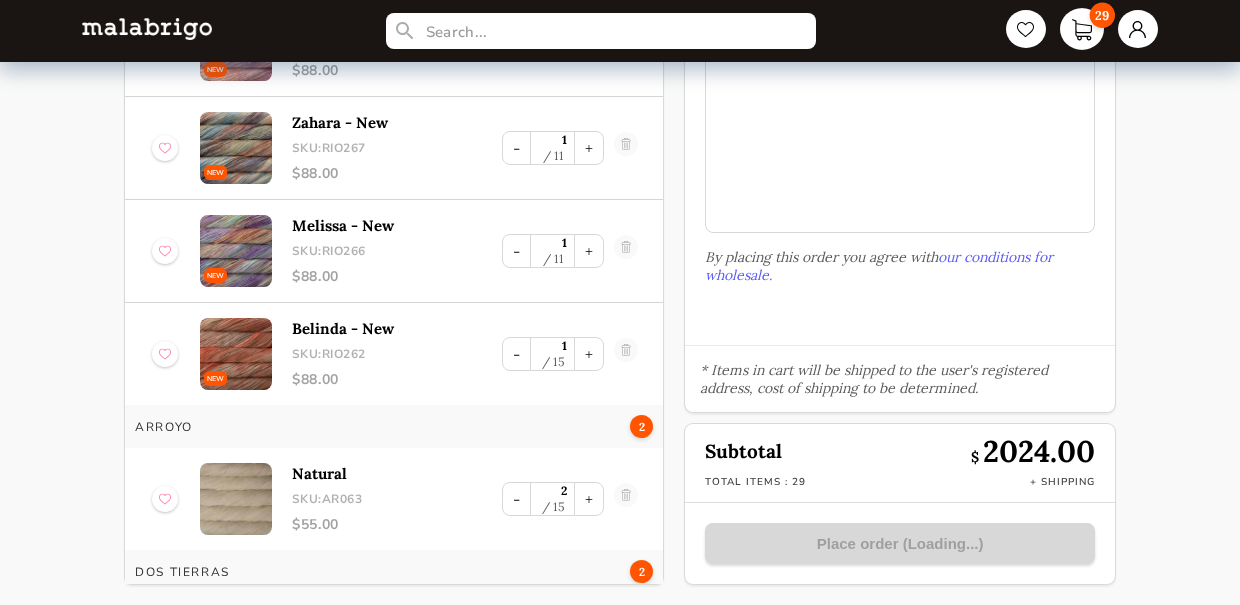 scroll, scrollTop: 214, scrollLeft: 0, axis: vertical 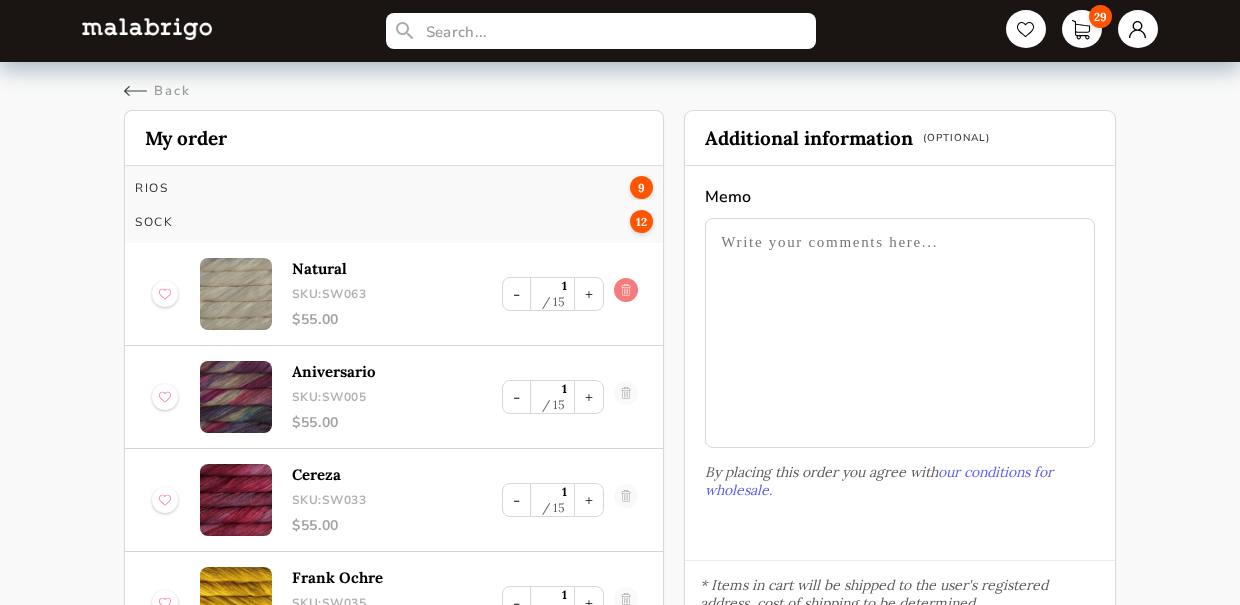 click at bounding box center (626, 294) 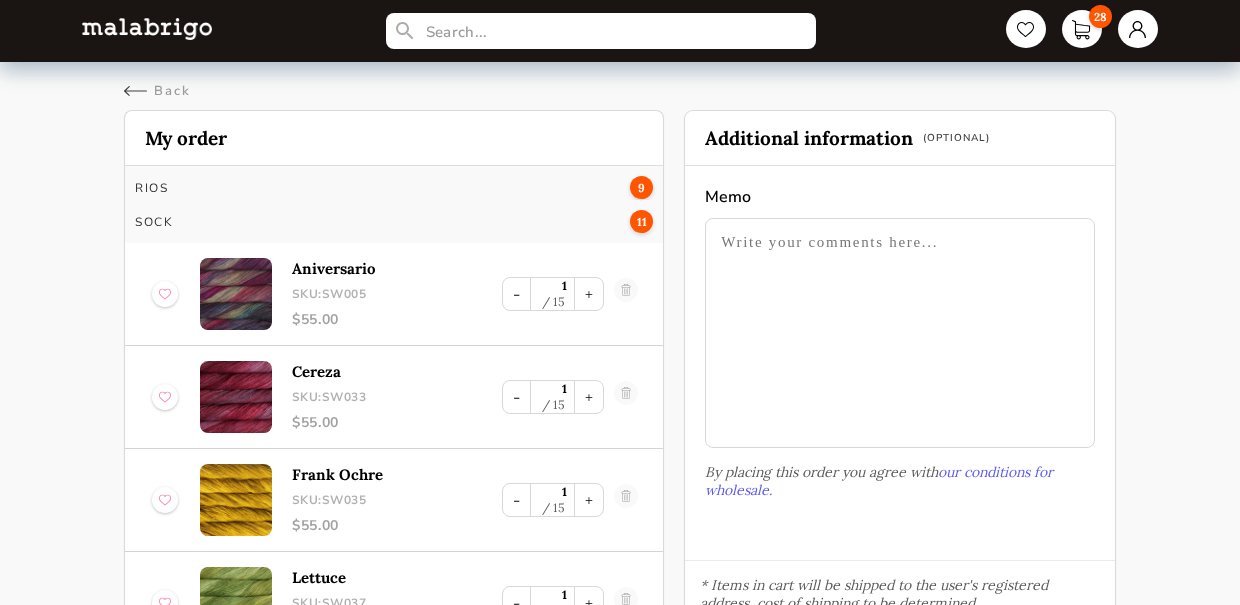 click at bounding box center [626, 294] 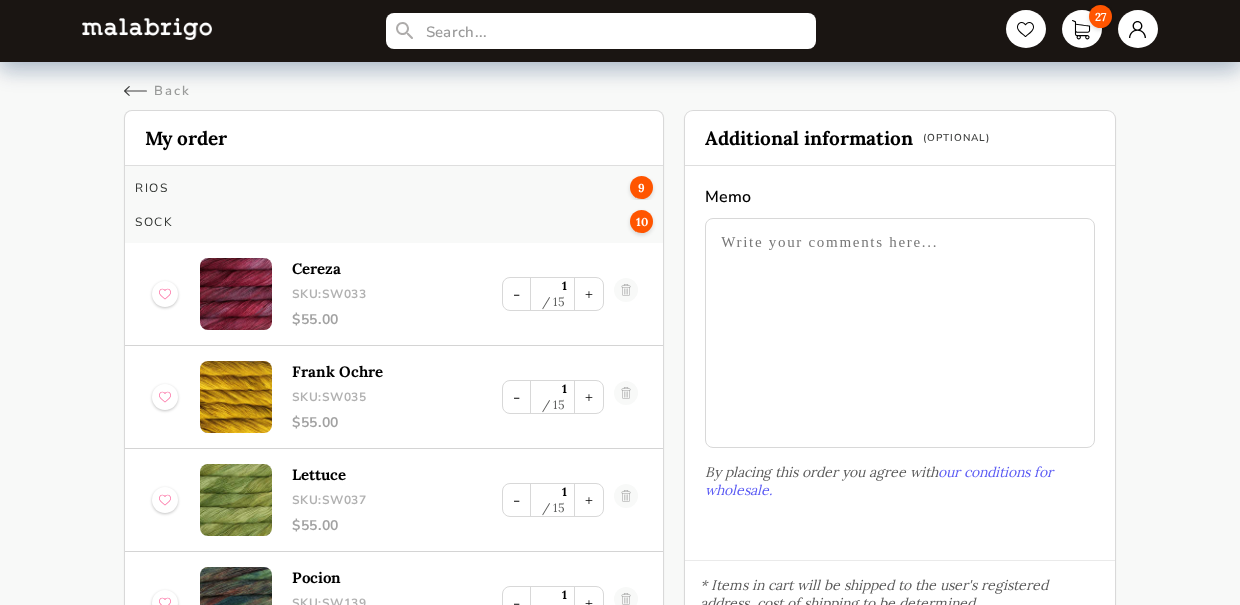 click at bounding box center (626, 294) 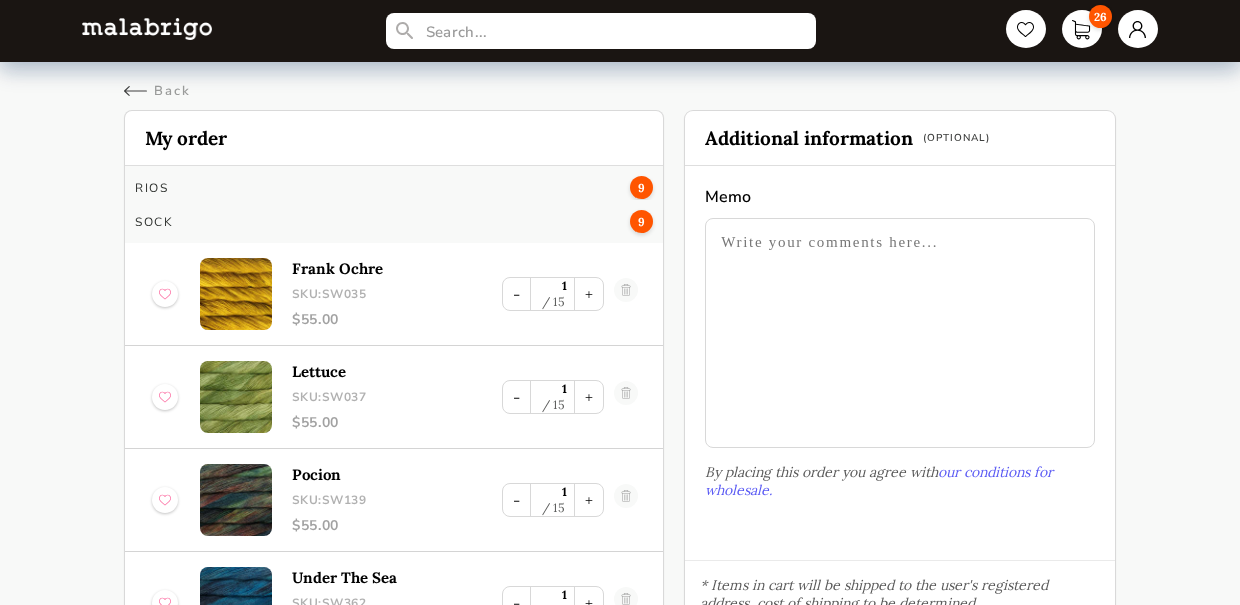 click at bounding box center (626, 294) 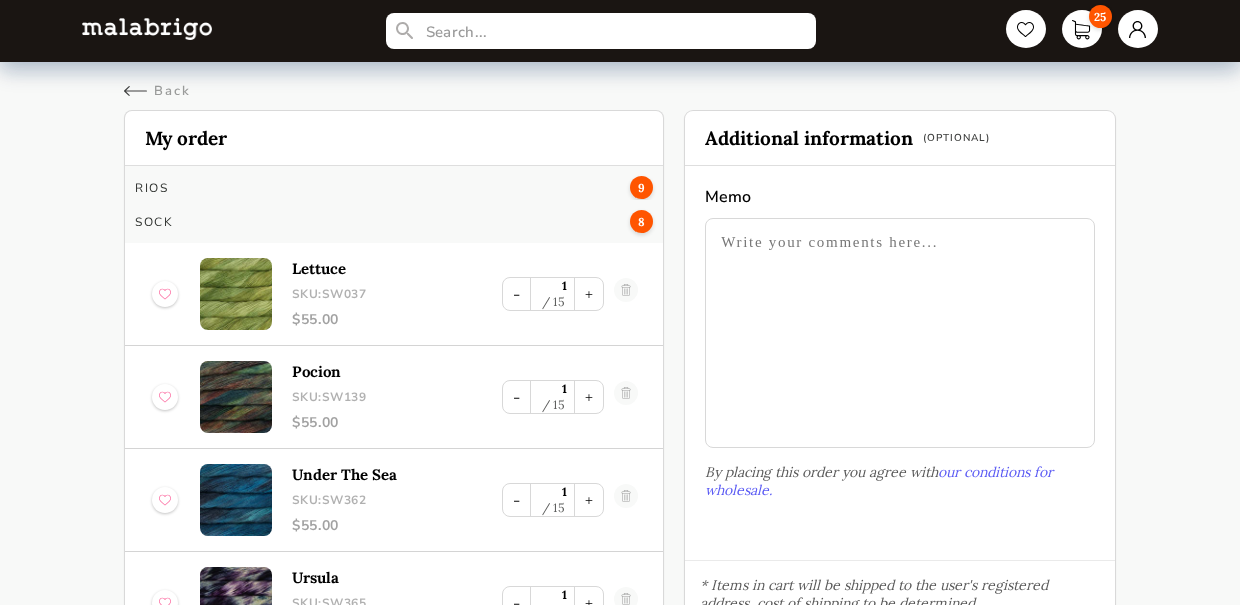 click at bounding box center [626, 294] 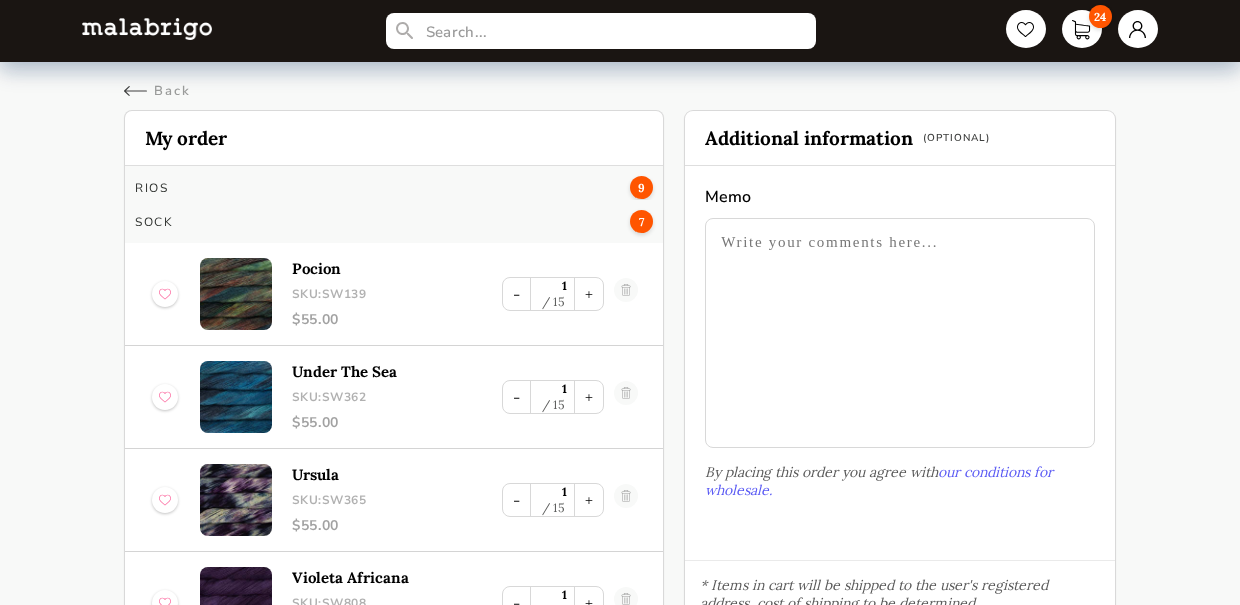 click at bounding box center (626, 294) 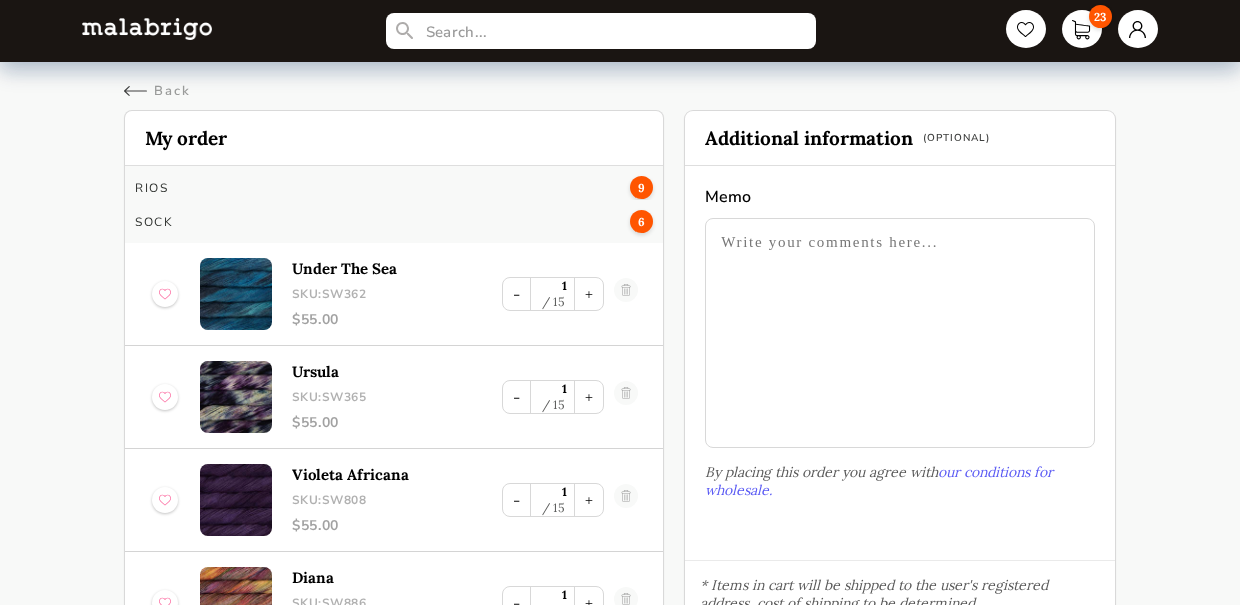 click at bounding box center (626, 294) 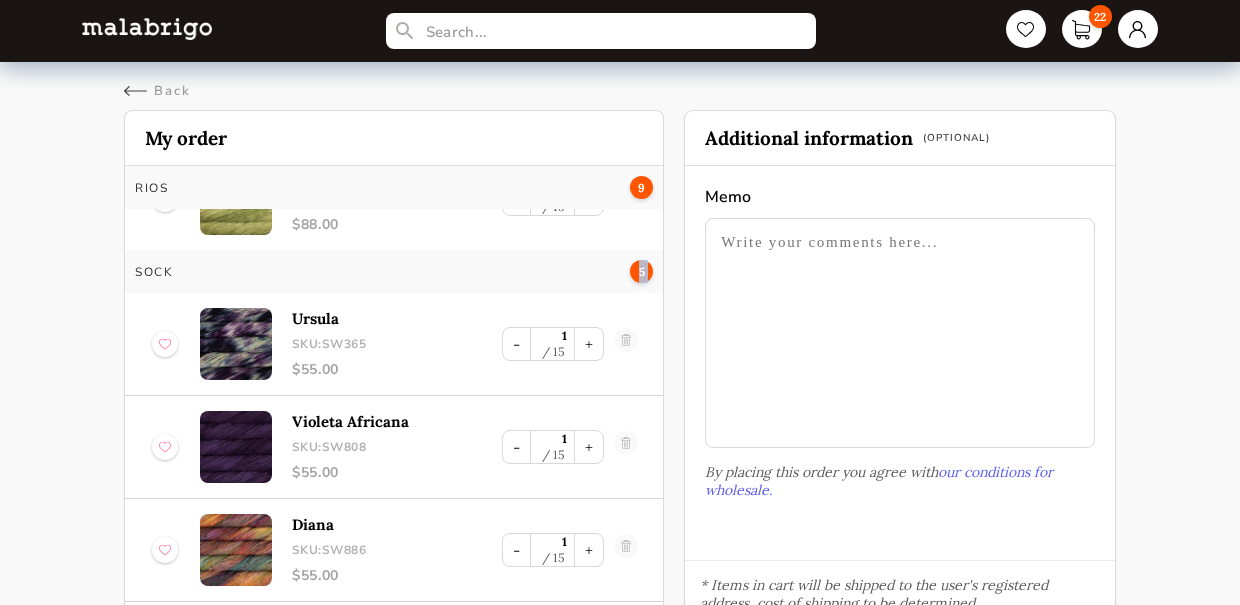 click on "Sock 5" at bounding box center (394, 271) 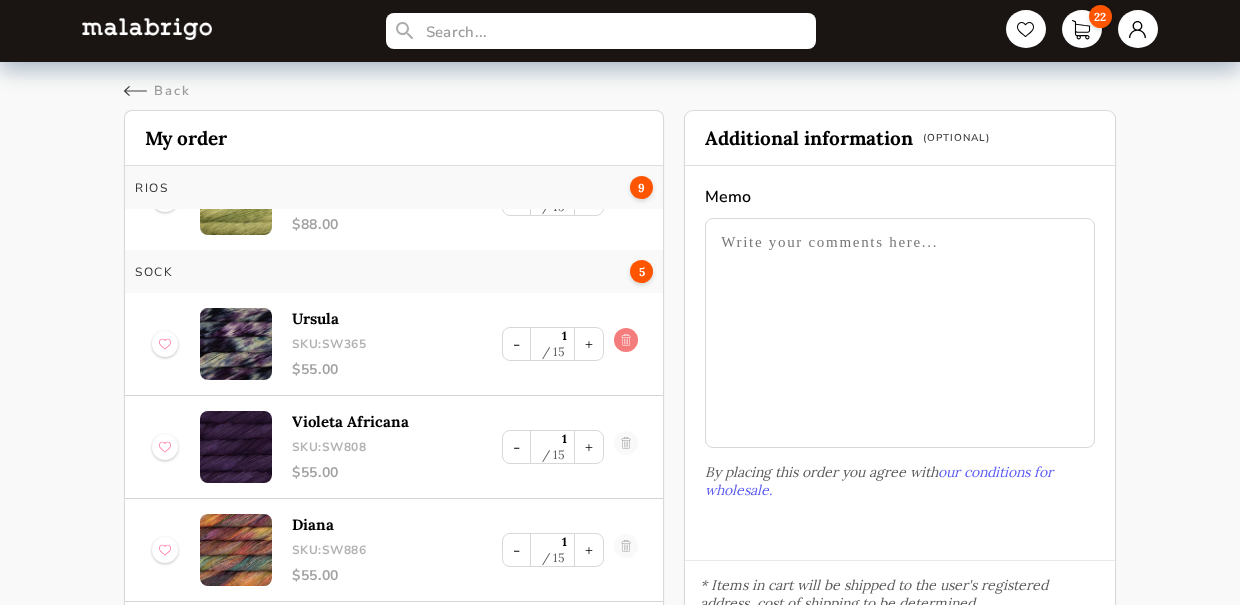 click at bounding box center (626, 344) 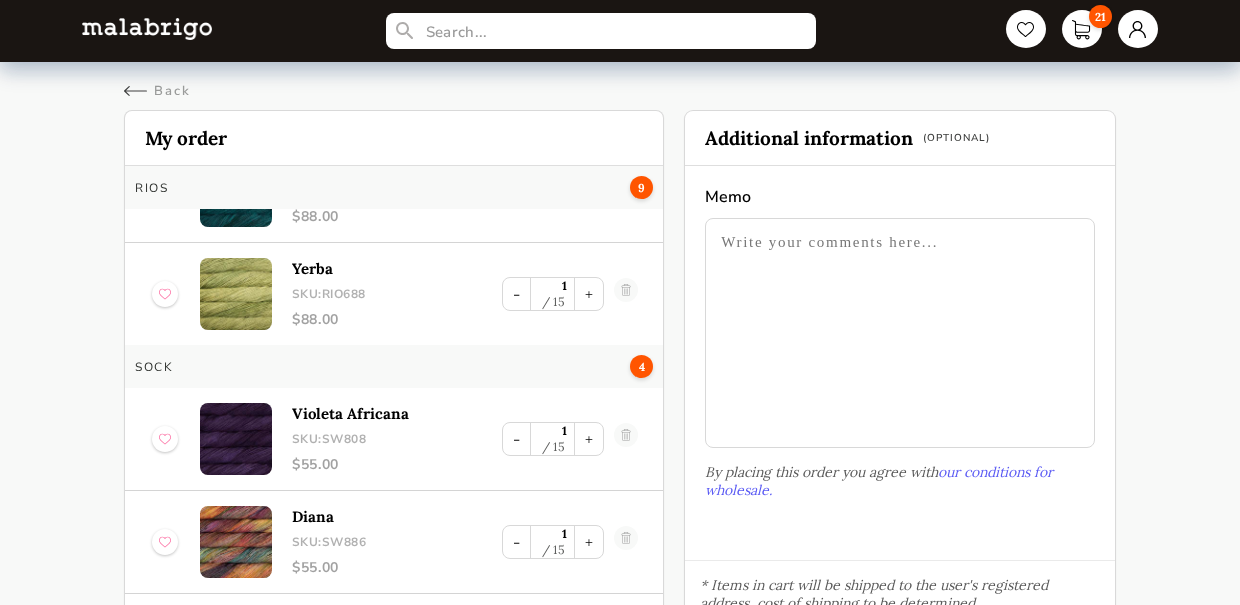 scroll, scrollTop: 1629, scrollLeft: 0, axis: vertical 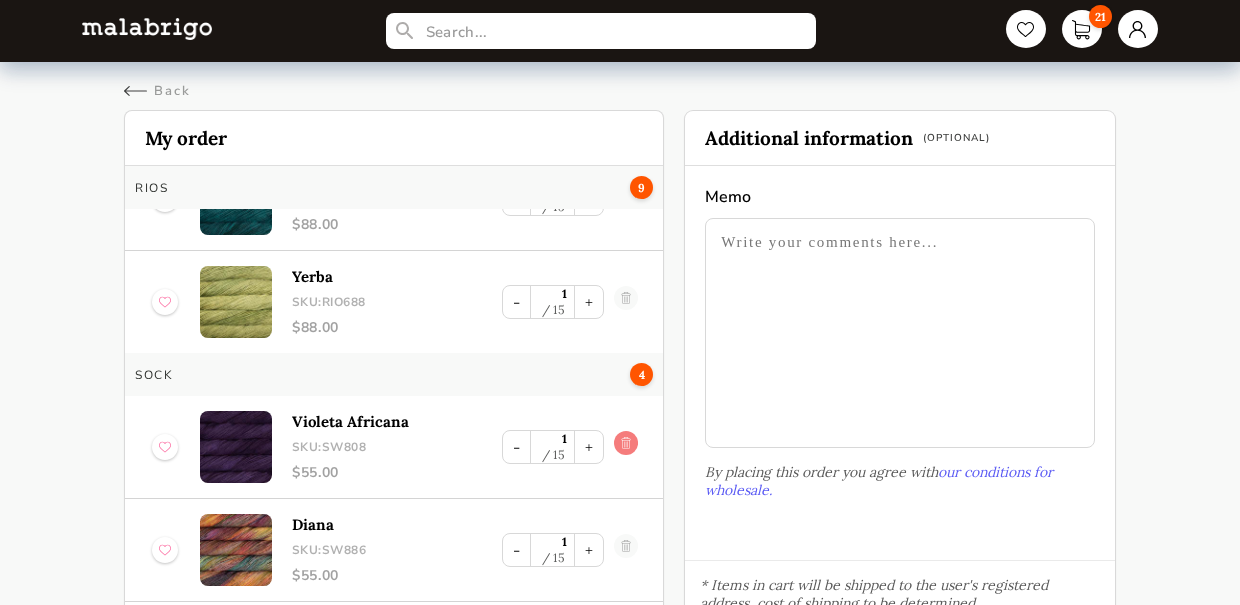 click at bounding box center [626, 447] 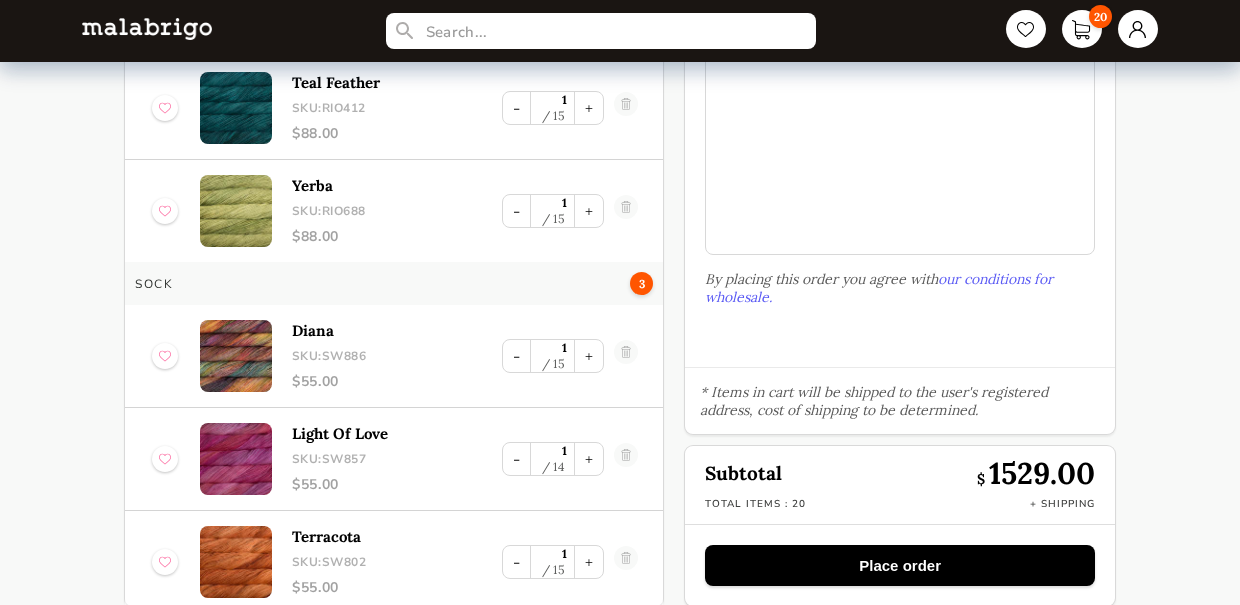 scroll, scrollTop: 214, scrollLeft: 0, axis: vertical 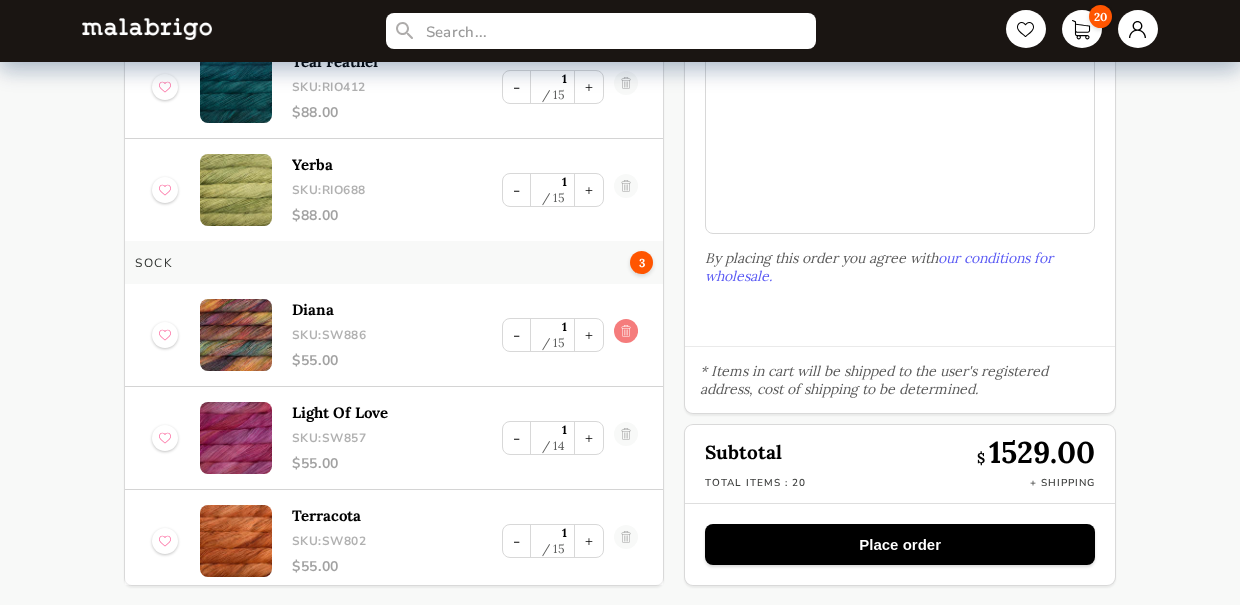 click at bounding box center (626, 335) 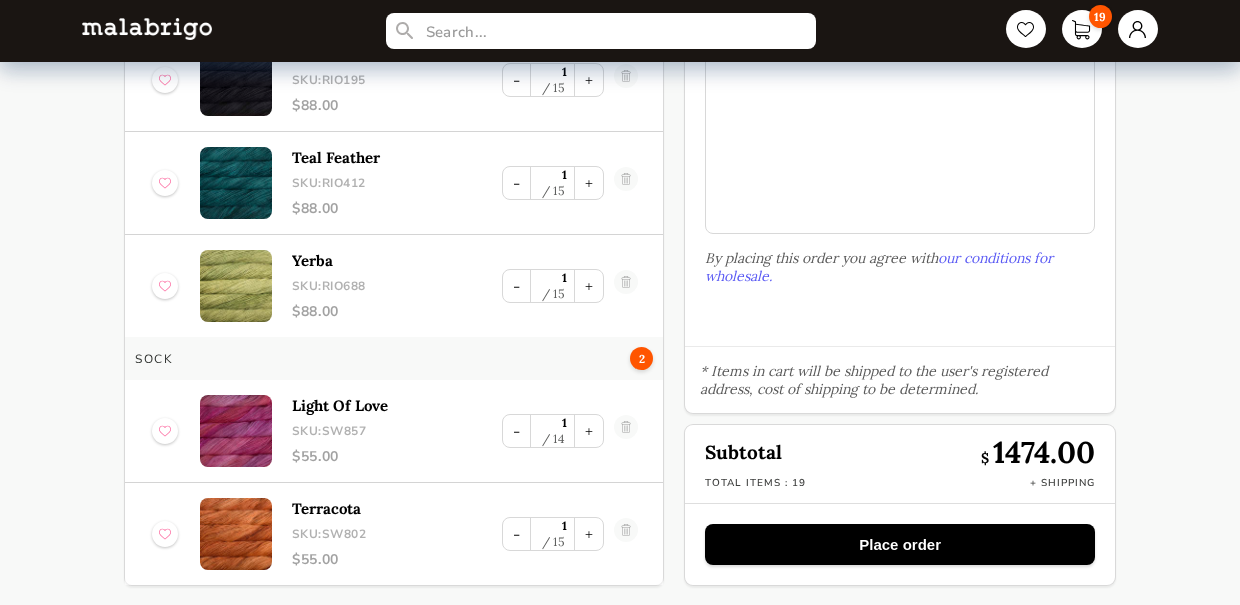 scroll, scrollTop: 1424, scrollLeft: 0, axis: vertical 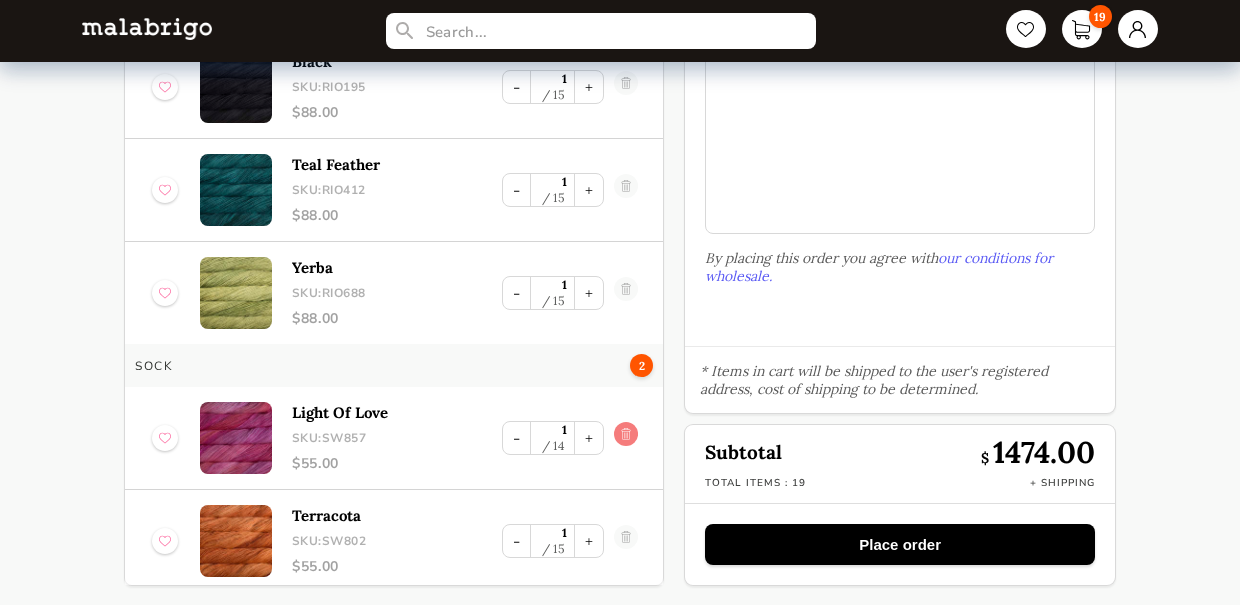 click at bounding box center (626, 438) 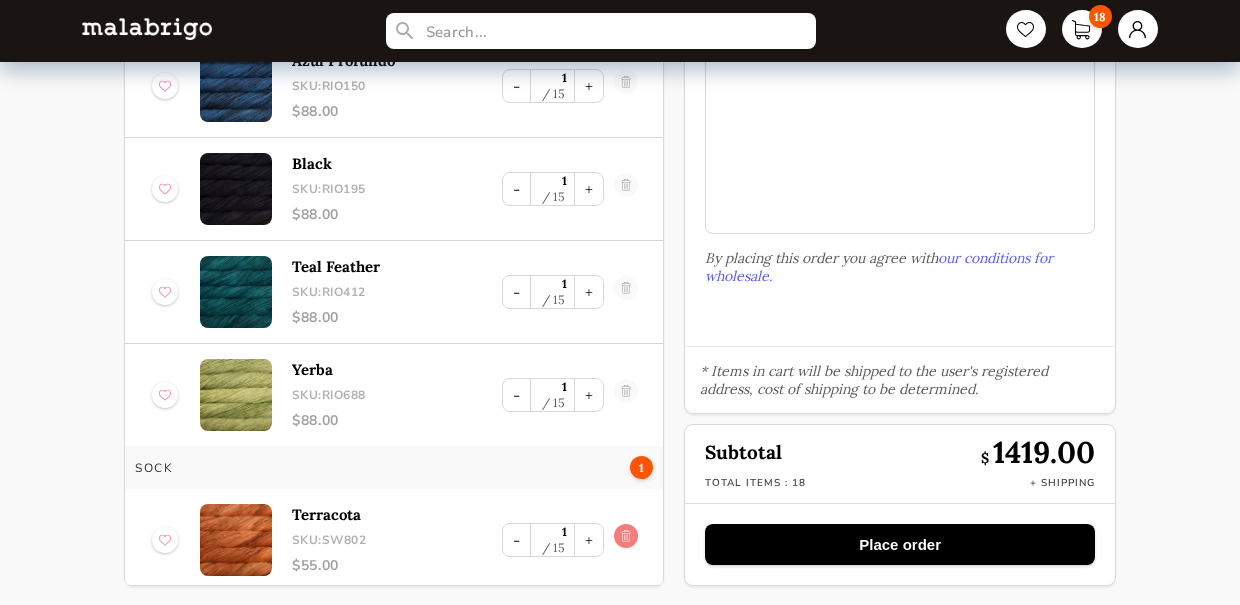 click at bounding box center [626, 540] 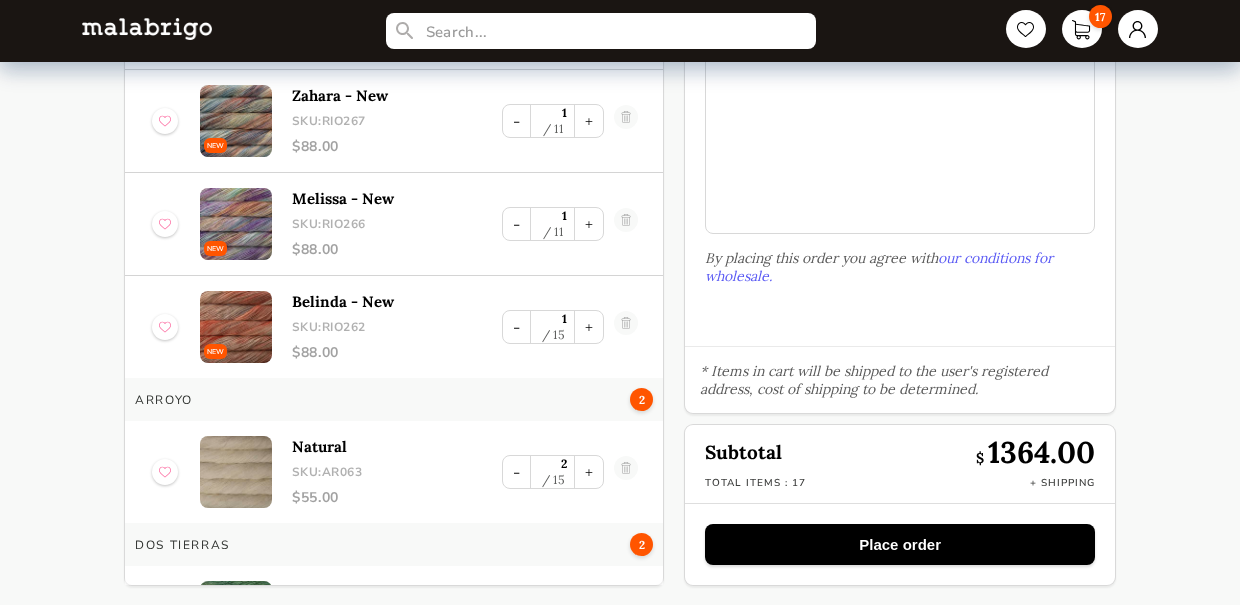 scroll, scrollTop: 0, scrollLeft: 0, axis: both 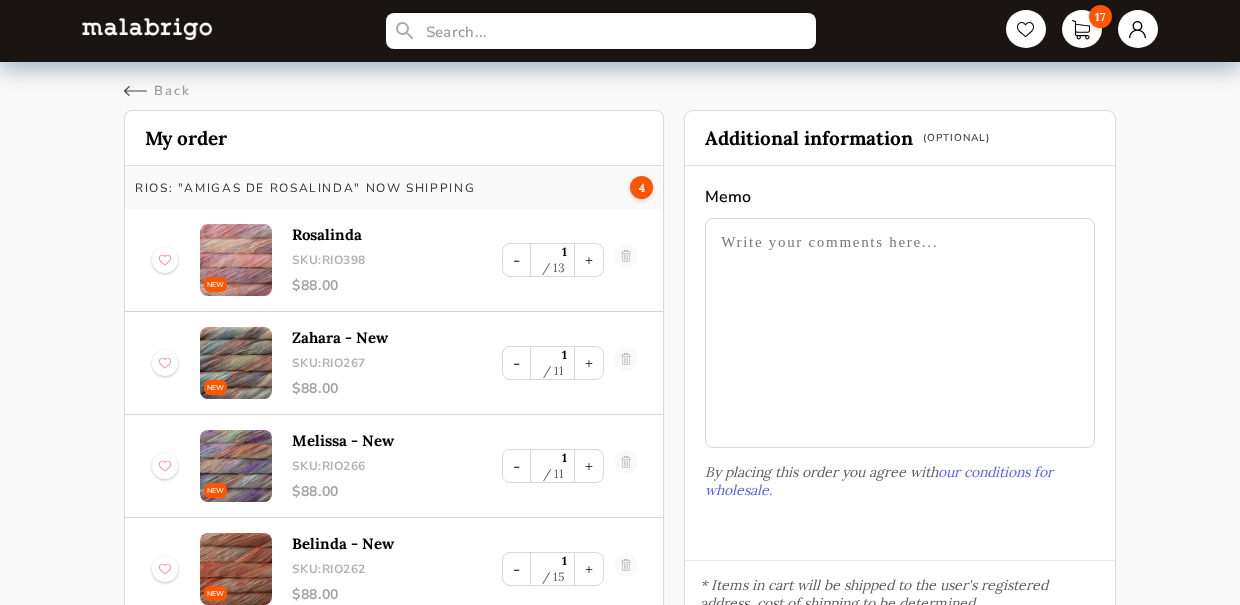 click on "Cart My order RIOS: "AMIGAS DE ROSALINDA" NOW SHIPPING 4 NEW Rosalinda SKU: RIO398 $ 88.00 - 1 11 + NEW Zahara - New SKU: RIO267 $ 88.00 - 1 11 + NEW Melissa - New SKU: RIO266 $ 88.00 - 1 11 + NEW Belinda - New SKU: RIO262 $ 88.00 - 1 15 + Arroyo 2 Natural SKU: AR063 $ 55.00 - 2 15 + Dos Tierras 2 Pascal SKU: DST363 $ 55.00 - 1 11 + Diana SKU: DST886 $ 55.00 - 1 15 + Rios 9 Sunset SKU: RIO096 $ 88.00 - 1 15 + Purpuras SKU: RIO872 $ 88.00 - 1 15 + Ravelry Red SKU: RIO611 $ 88.00 - 1 15 + Glazed Carrot SKU: RIO016 $ 88.00 - 1 15 + Vaa SKU: RIO051 $ 88.00 - 1 15 + Azul Profundo SKU: RIO150 $ 88.00 - 1 15 + Black SKU: RIO195 $ 88.00 - 1 15 + Teal Feather SKU: RIO412 $ 88.00 - 1 15 + Yerba SKU: RIO688 $ 88.00 - 1 15 + Additional information (Optional) Memo By placing this order you agree with our conditions for wholesale. * Items in cart will be shipped to the user's registered address, cost of shipping to be determined. Subtotal $ 1364.00 Total items : 17 + Shipping Place order" at bounding box center (620, 460) 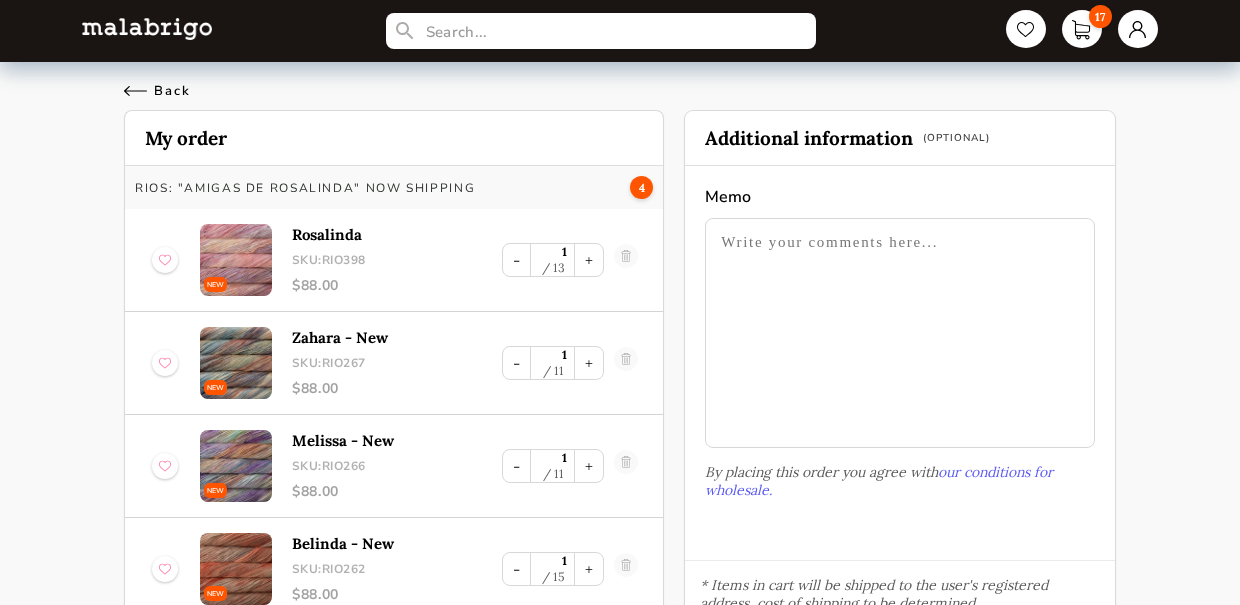 click on "Back" at bounding box center (157, 91) 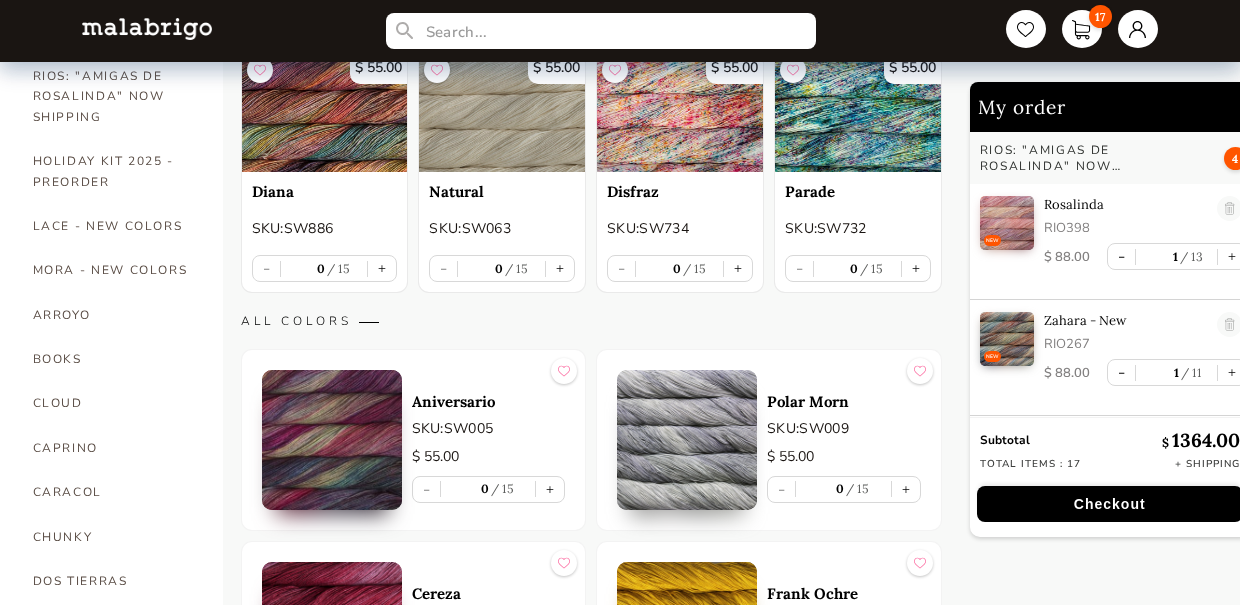 scroll, scrollTop: 291, scrollLeft: 0, axis: vertical 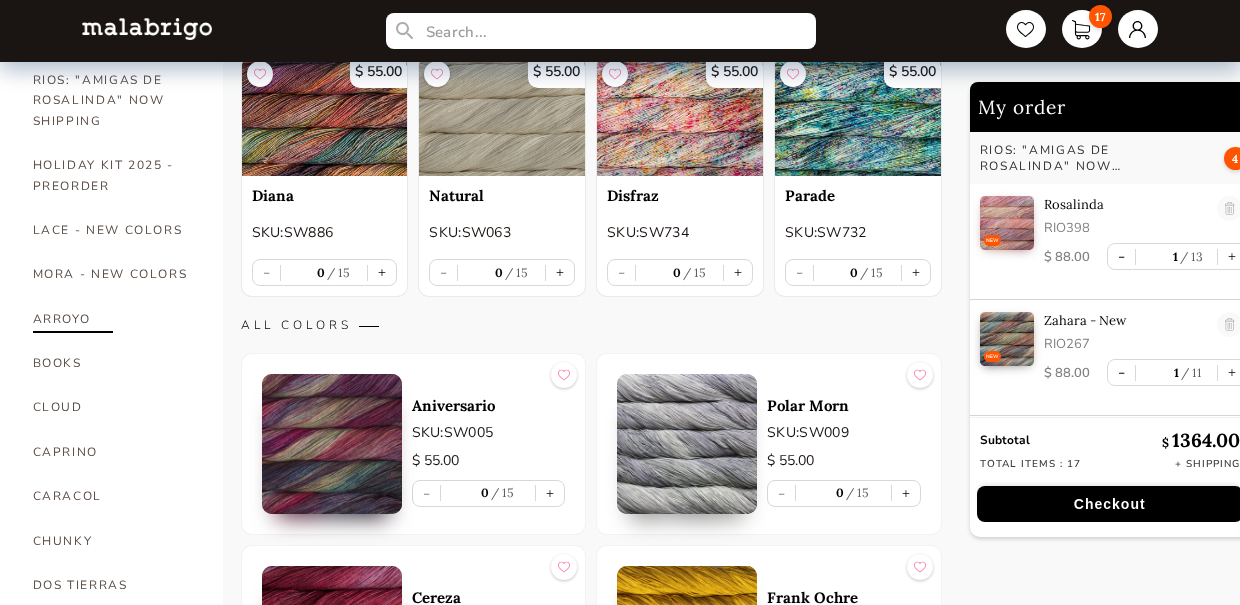 click on "ARROYO" at bounding box center [113, 319] 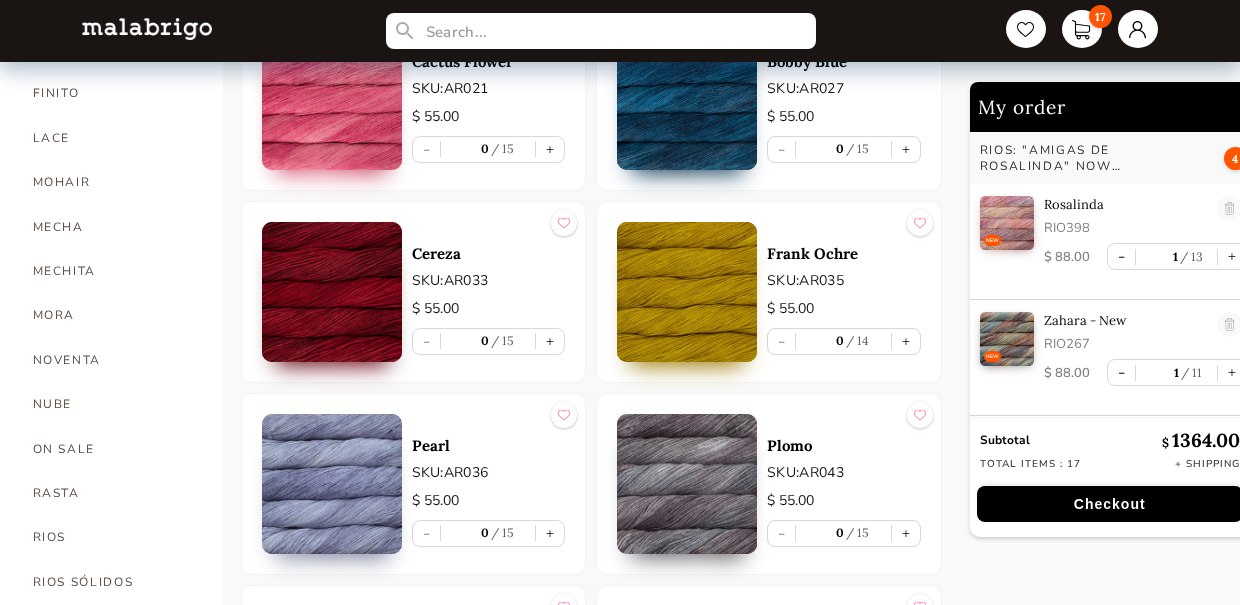 scroll, scrollTop: 833, scrollLeft: 0, axis: vertical 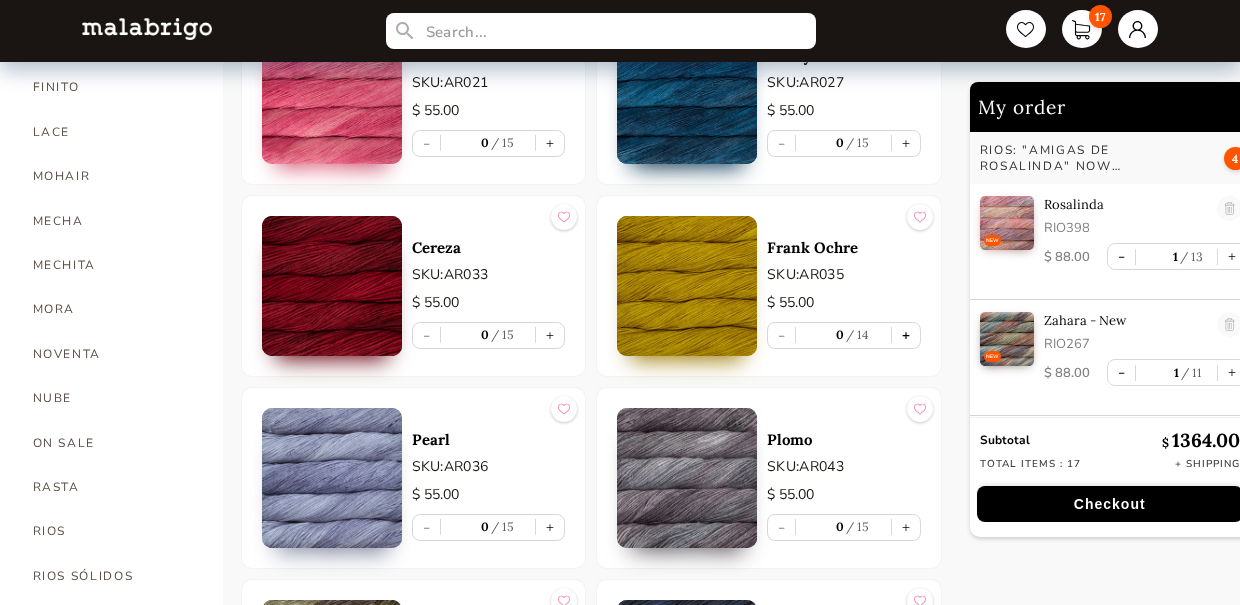 click on "+" at bounding box center (906, 335) 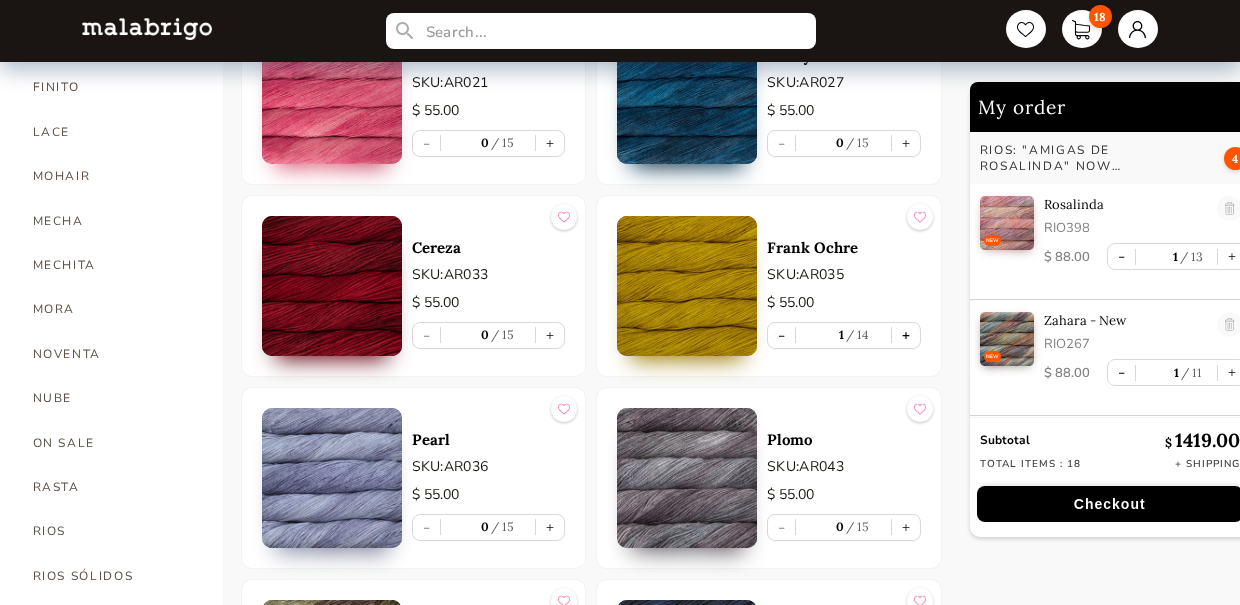 scroll, scrollTop: 7, scrollLeft: 0, axis: vertical 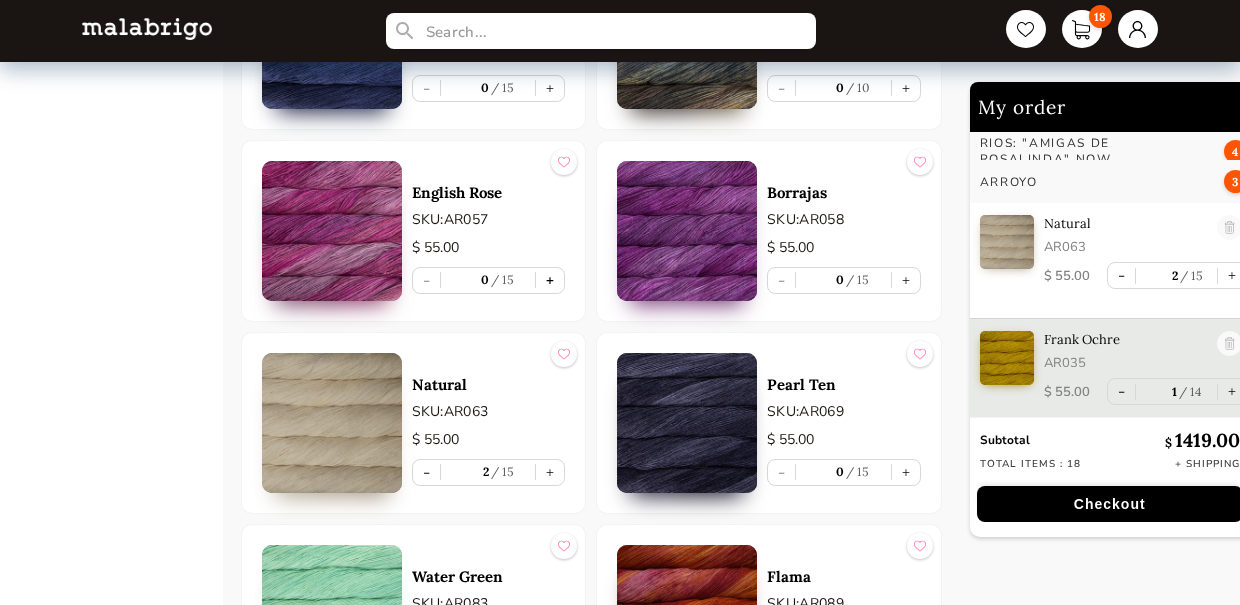 click on "+" at bounding box center (550, 280) 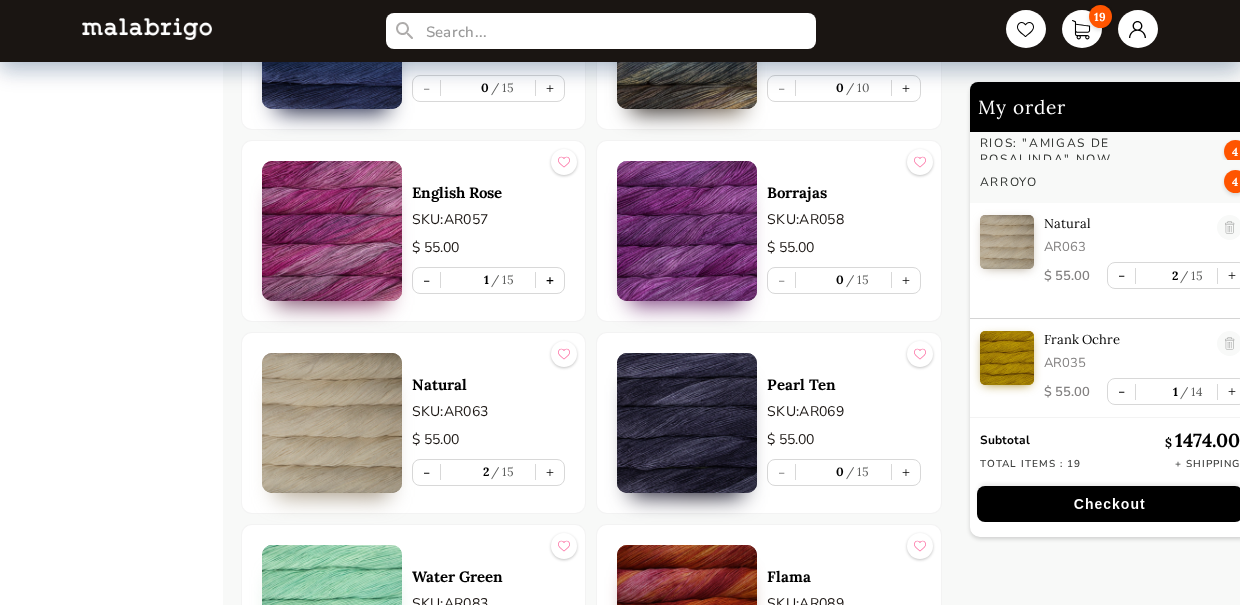 scroll, scrollTop: 597, scrollLeft: 0, axis: vertical 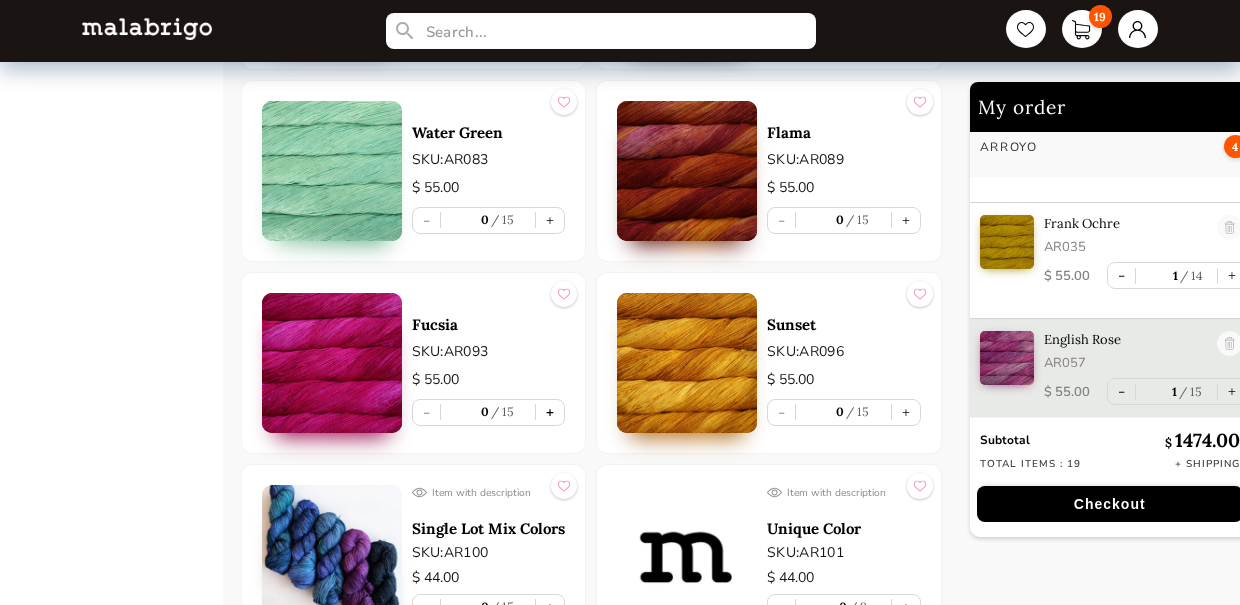 click on "+" at bounding box center [550, 412] 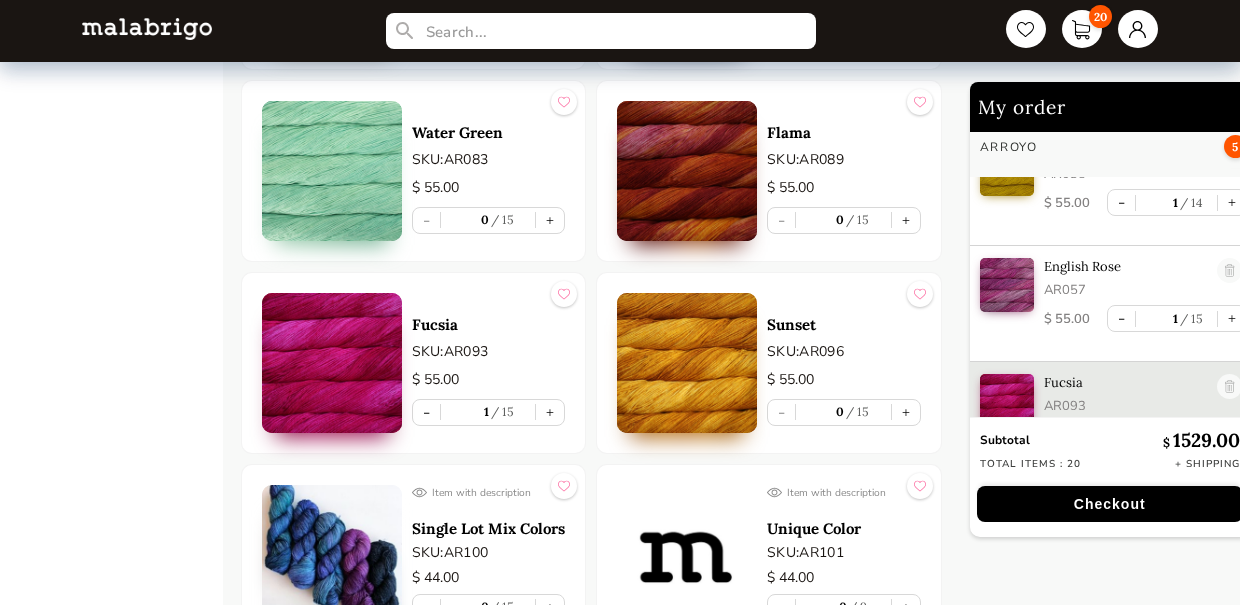 scroll, scrollTop: 657, scrollLeft: 0, axis: vertical 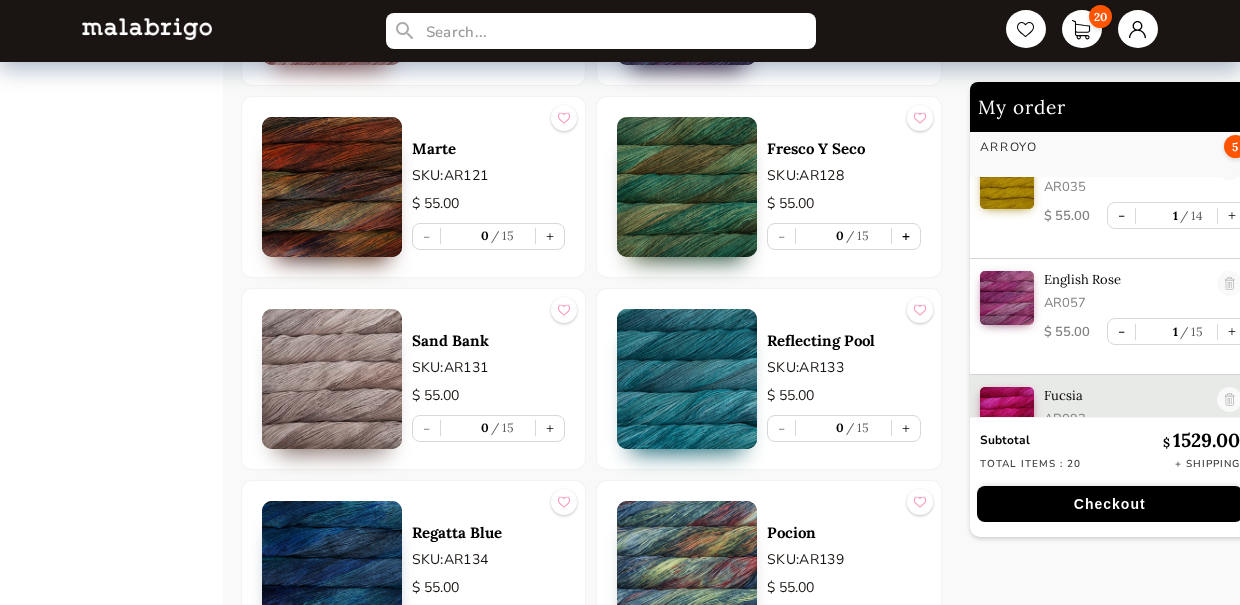 click on "+" at bounding box center (906, 236) 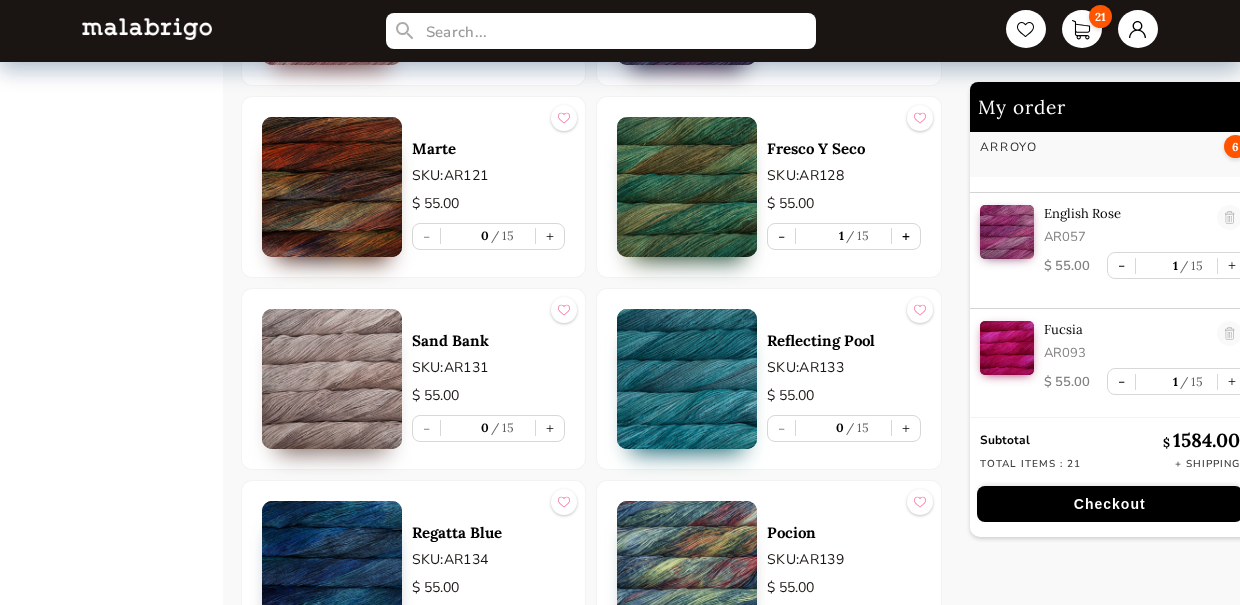 scroll, scrollTop: 829, scrollLeft: 0, axis: vertical 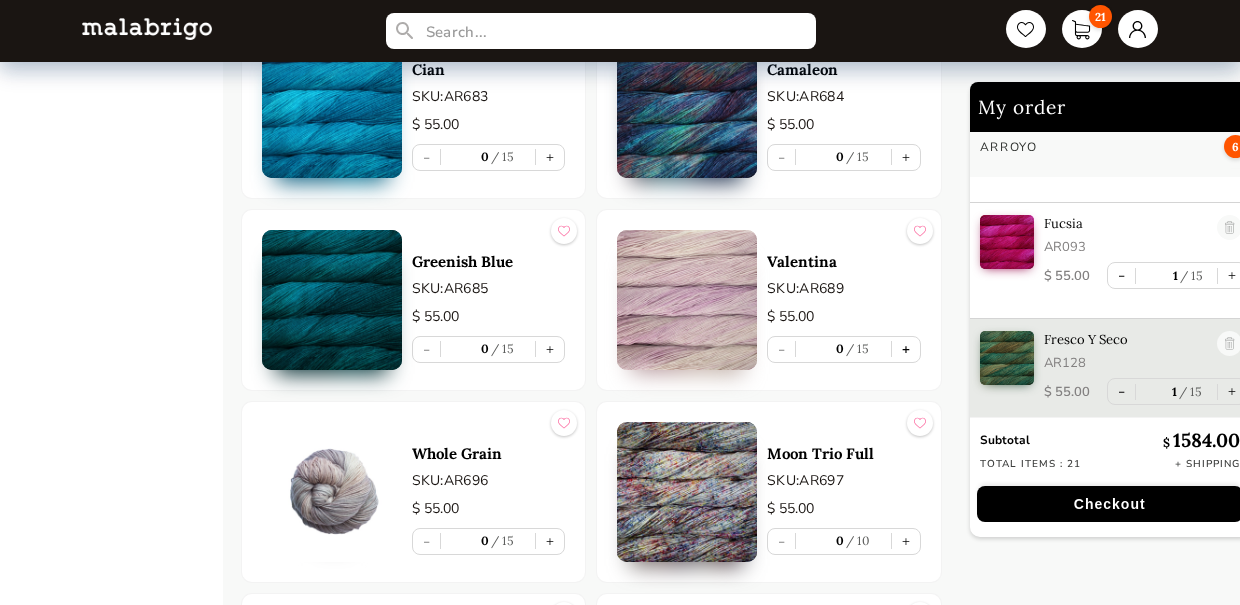 click on "+" at bounding box center [906, 349] 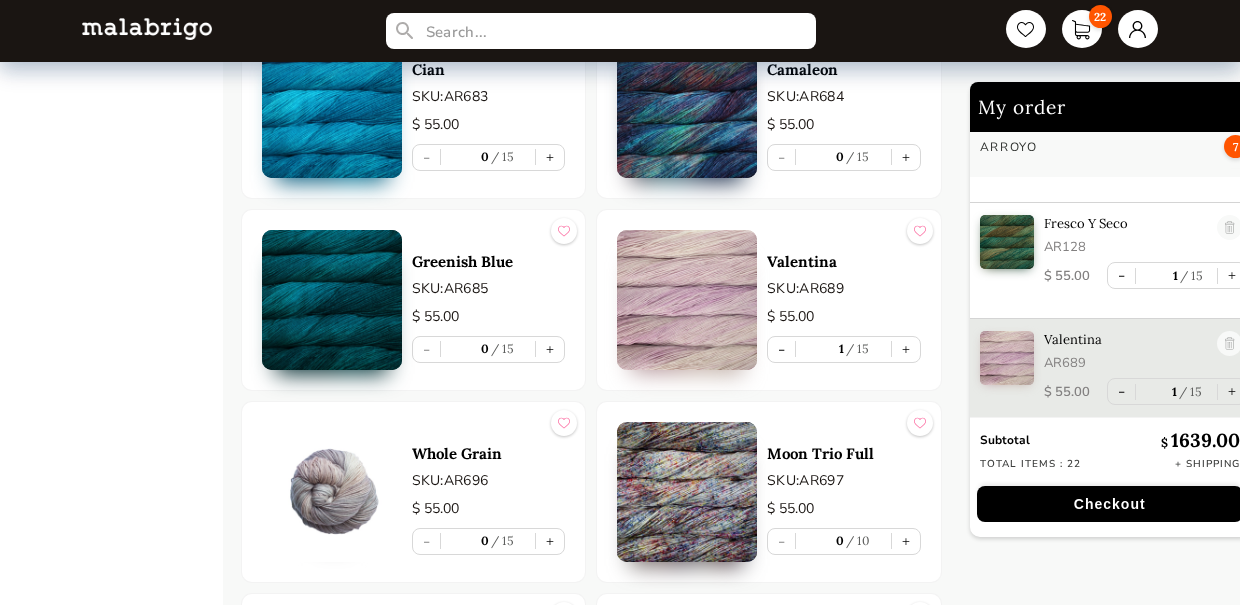 scroll, scrollTop: 971, scrollLeft: 0, axis: vertical 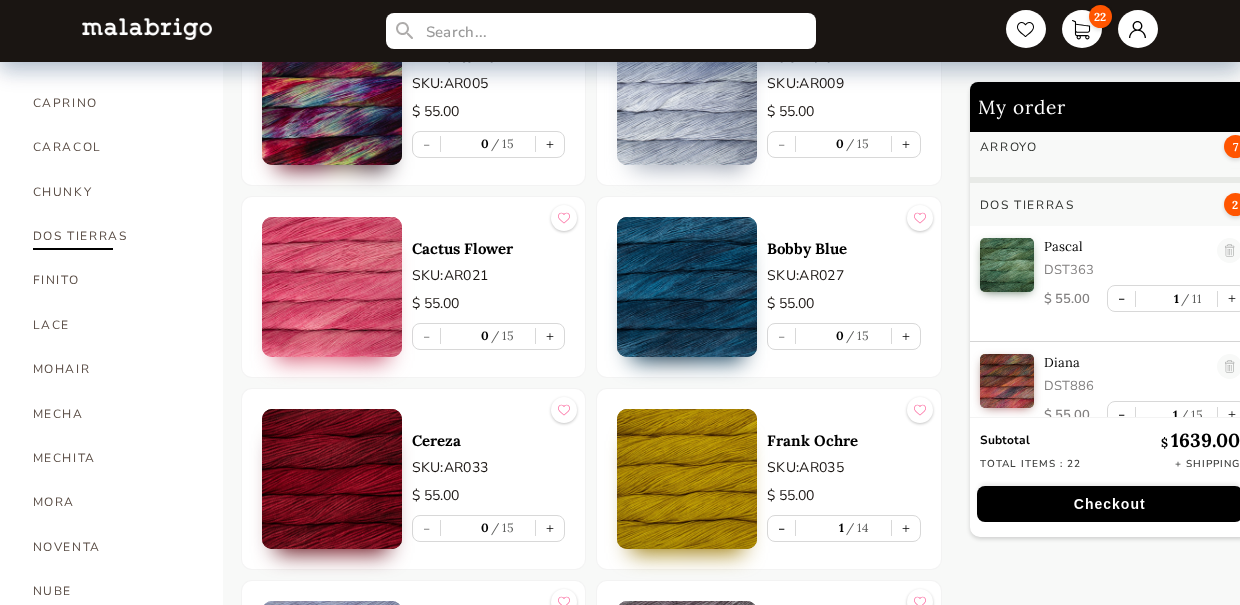 click on "DOS TIERRAS" at bounding box center (113, 236) 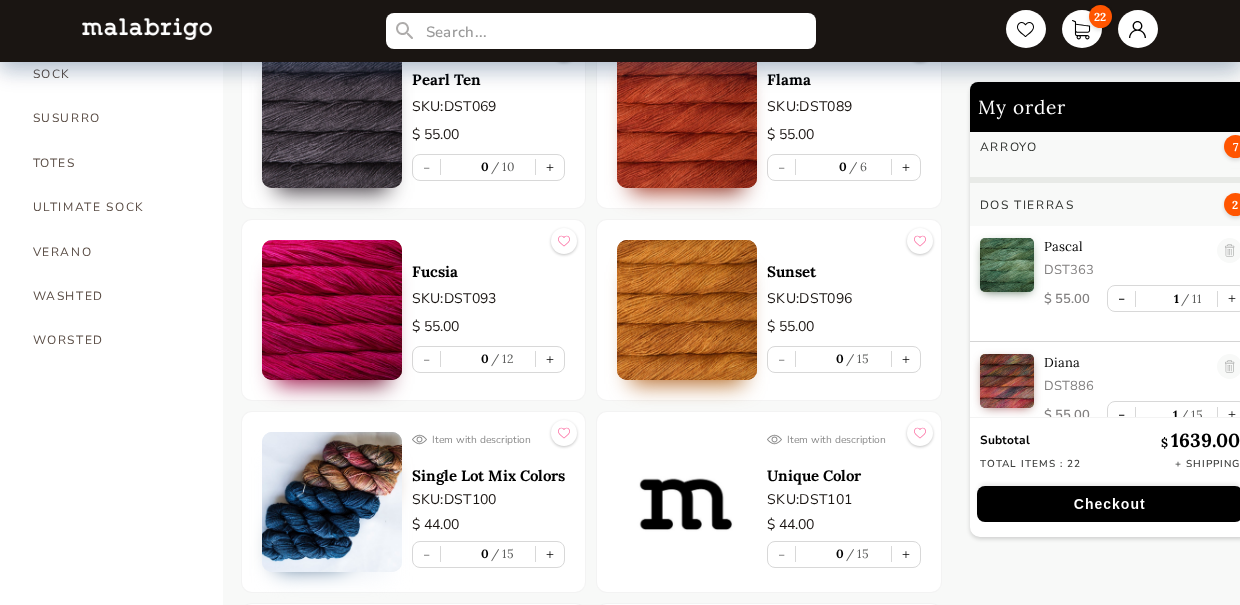 scroll, scrollTop: 1578, scrollLeft: 0, axis: vertical 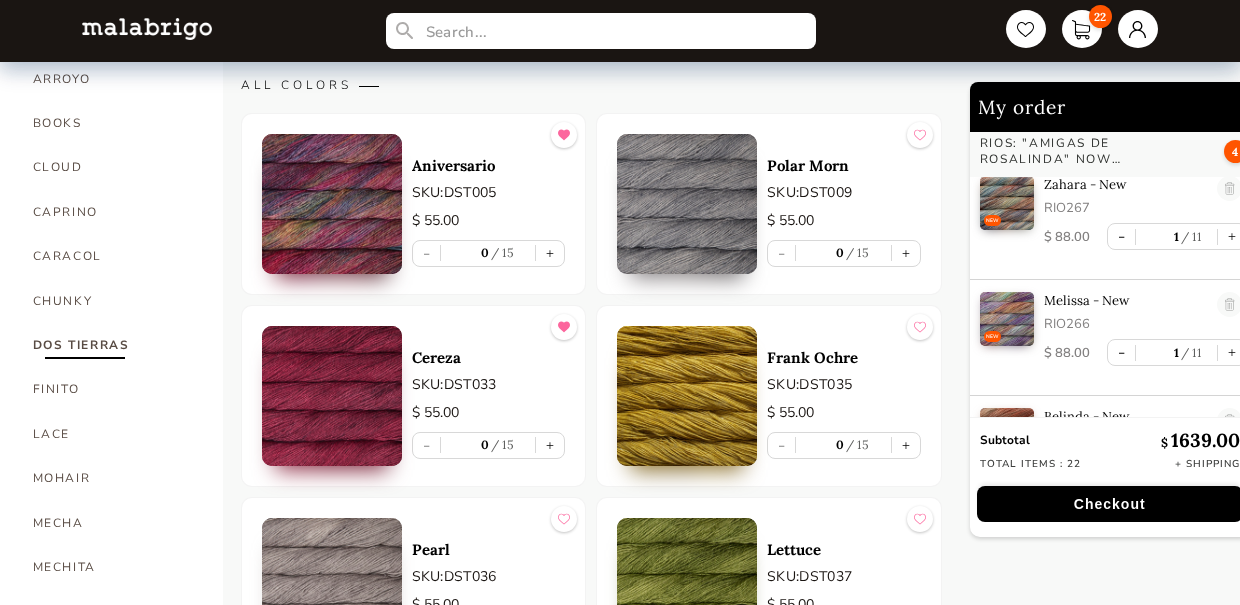 click at bounding box center (564, 135) 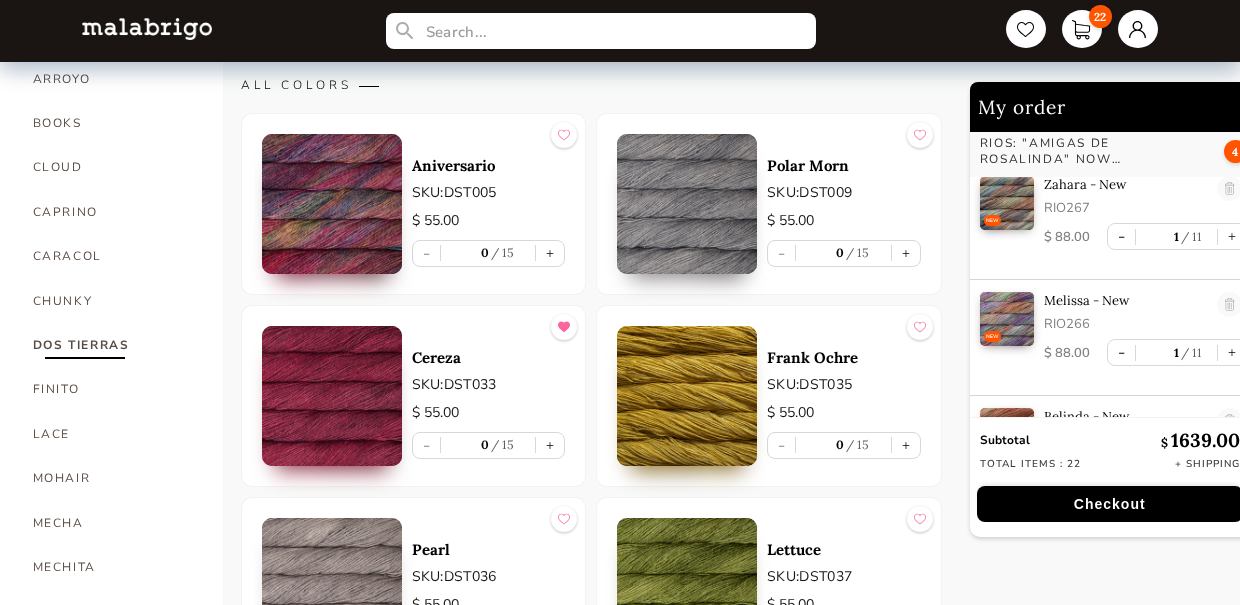 click at bounding box center (564, 327) 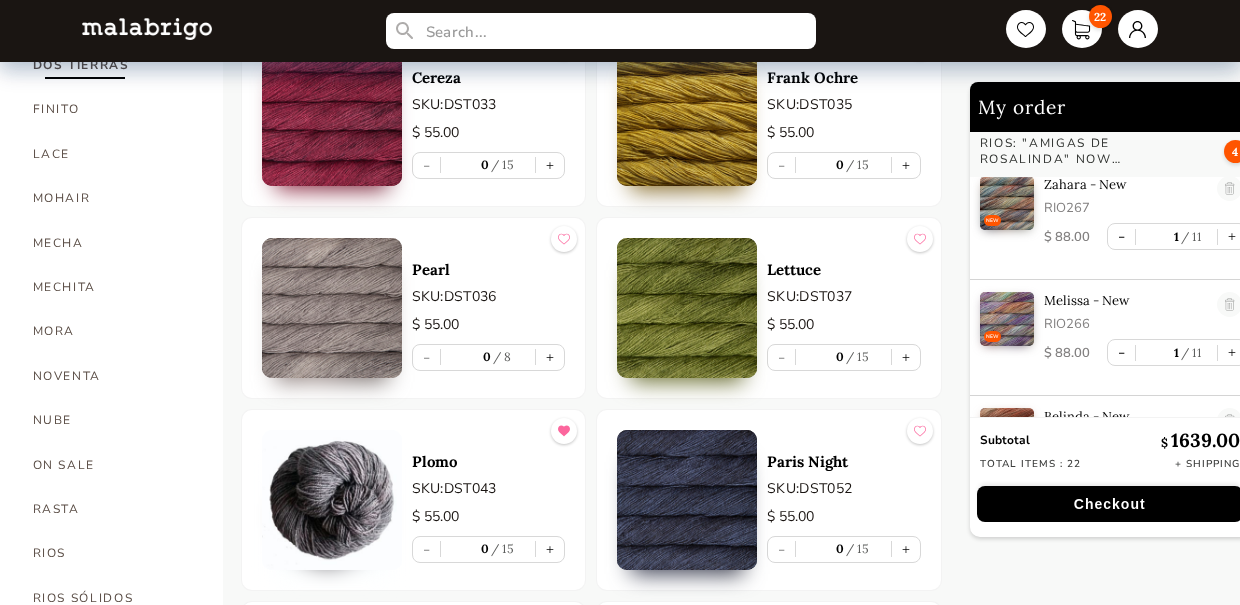 scroll, scrollTop: 812, scrollLeft: 0, axis: vertical 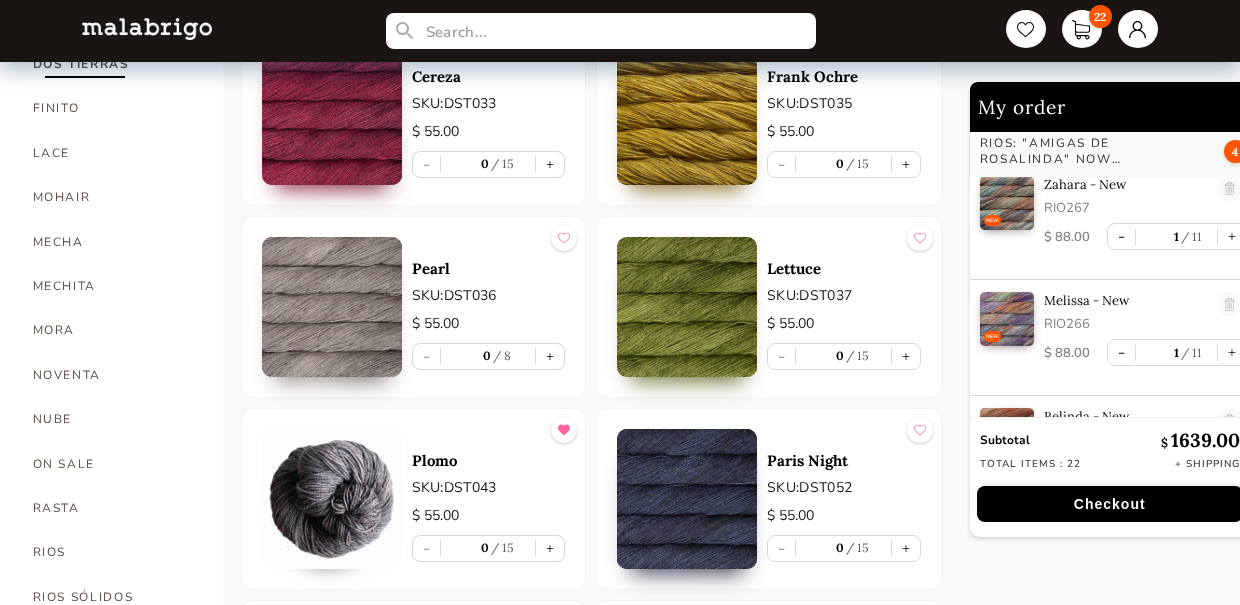 click at bounding box center (564, 430) 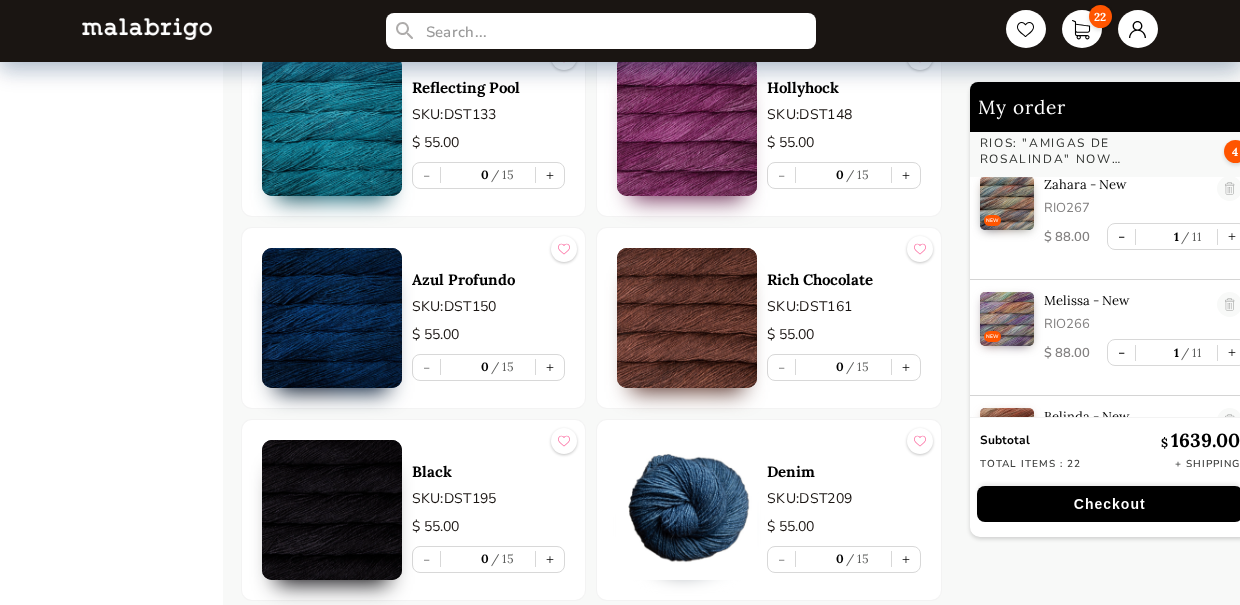 scroll, scrollTop: 2148, scrollLeft: 0, axis: vertical 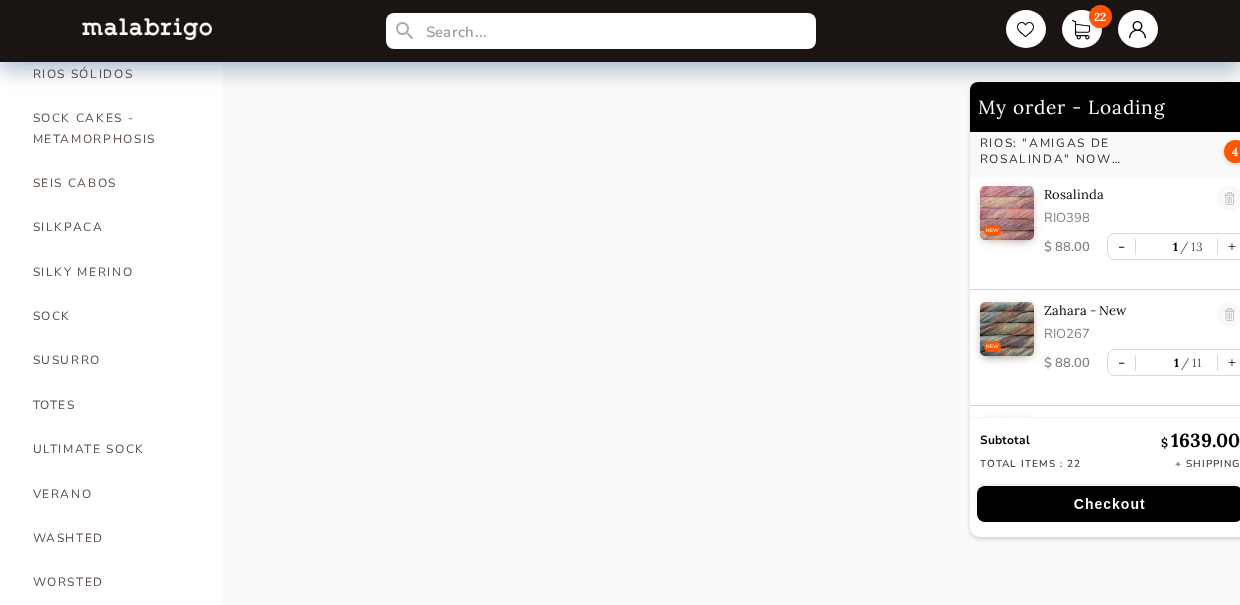 select on "SKU" 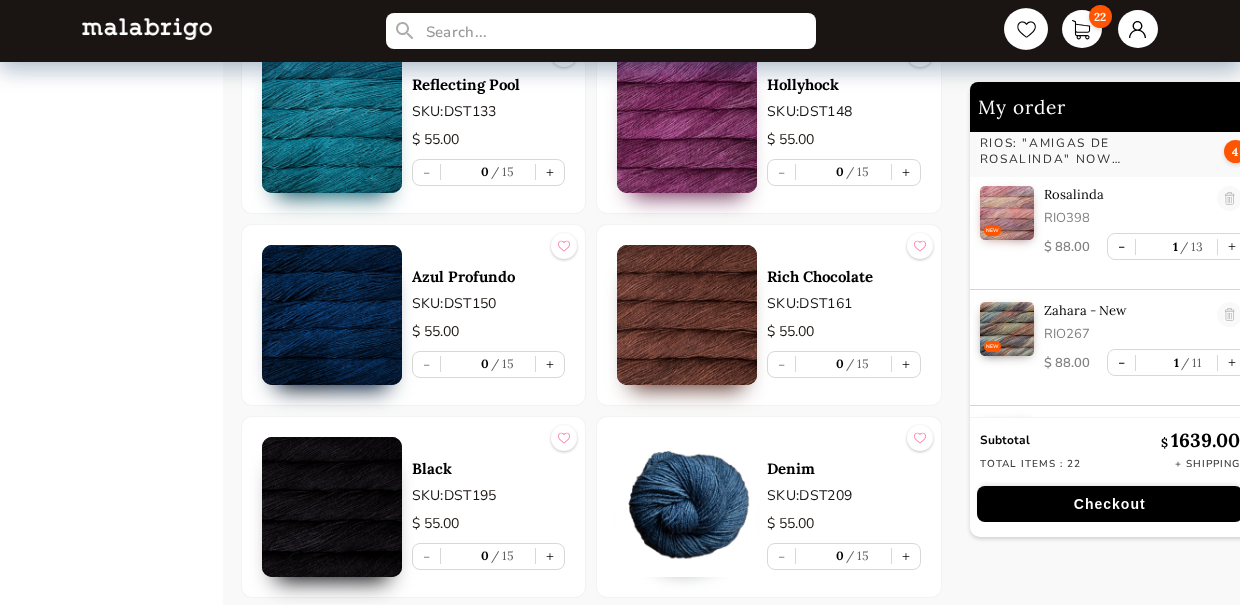 scroll, scrollTop: 1334, scrollLeft: 0, axis: vertical 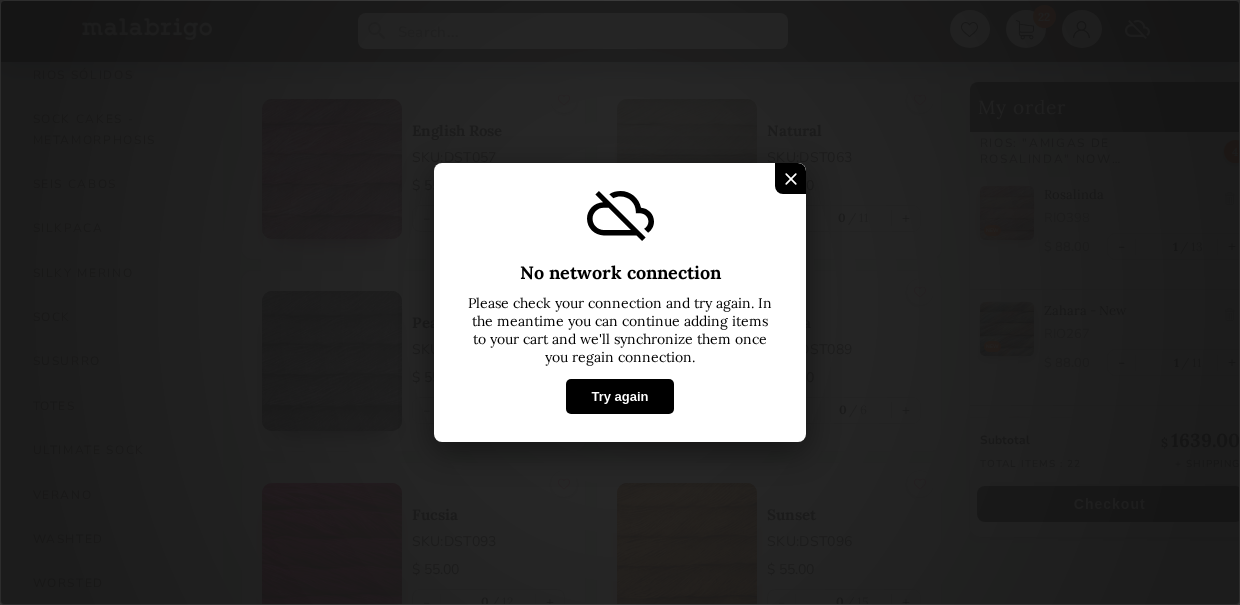 select on "SKU" 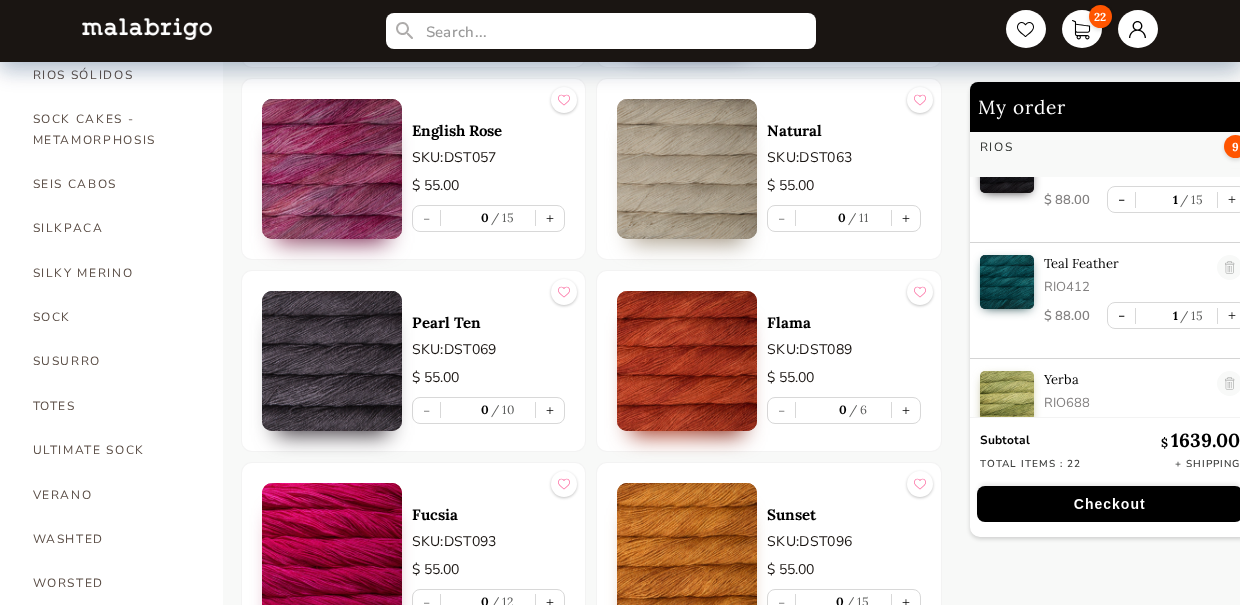 scroll, scrollTop: 2368, scrollLeft: 0, axis: vertical 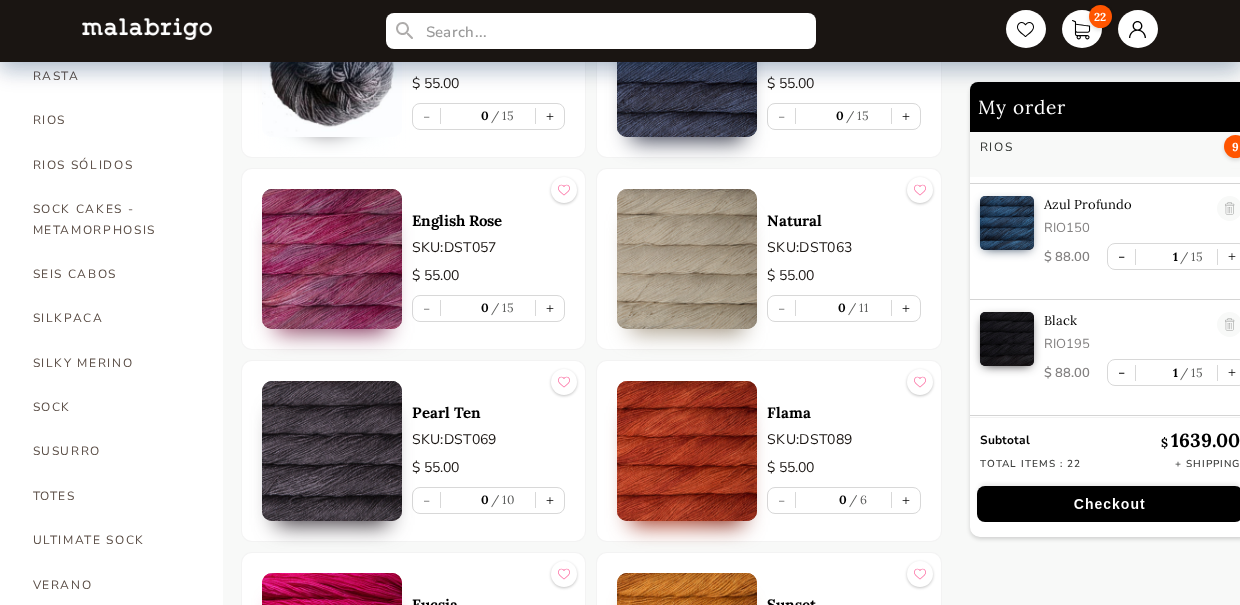 click on "Checkout" at bounding box center (1110, 504) 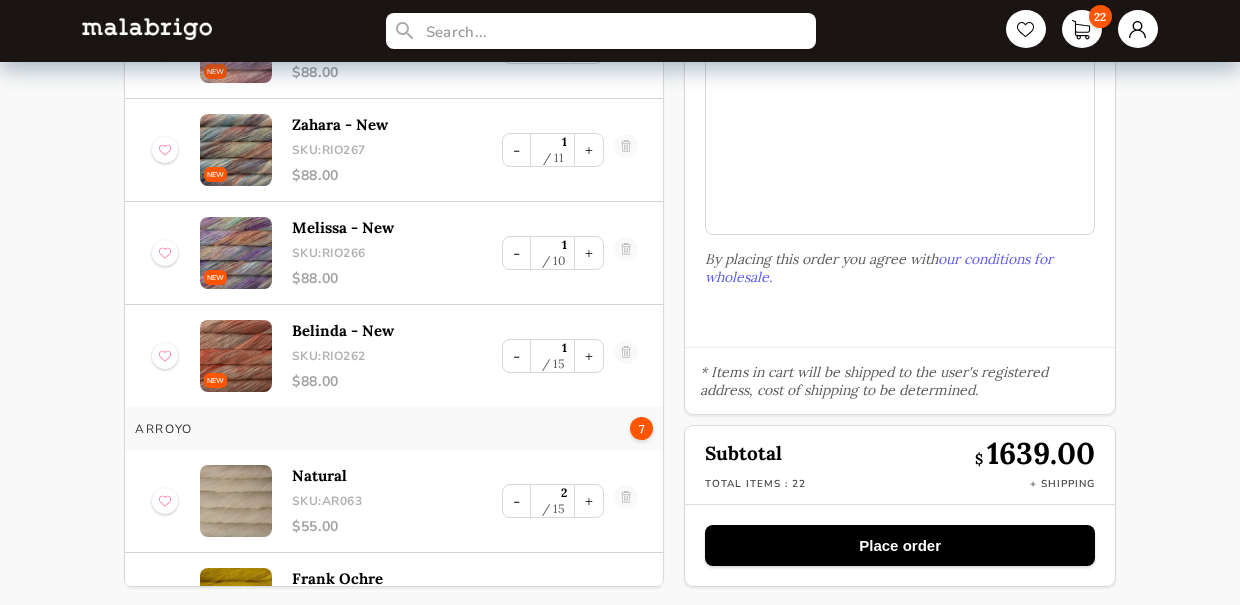 scroll, scrollTop: 214, scrollLeft: 0, axis: vertical 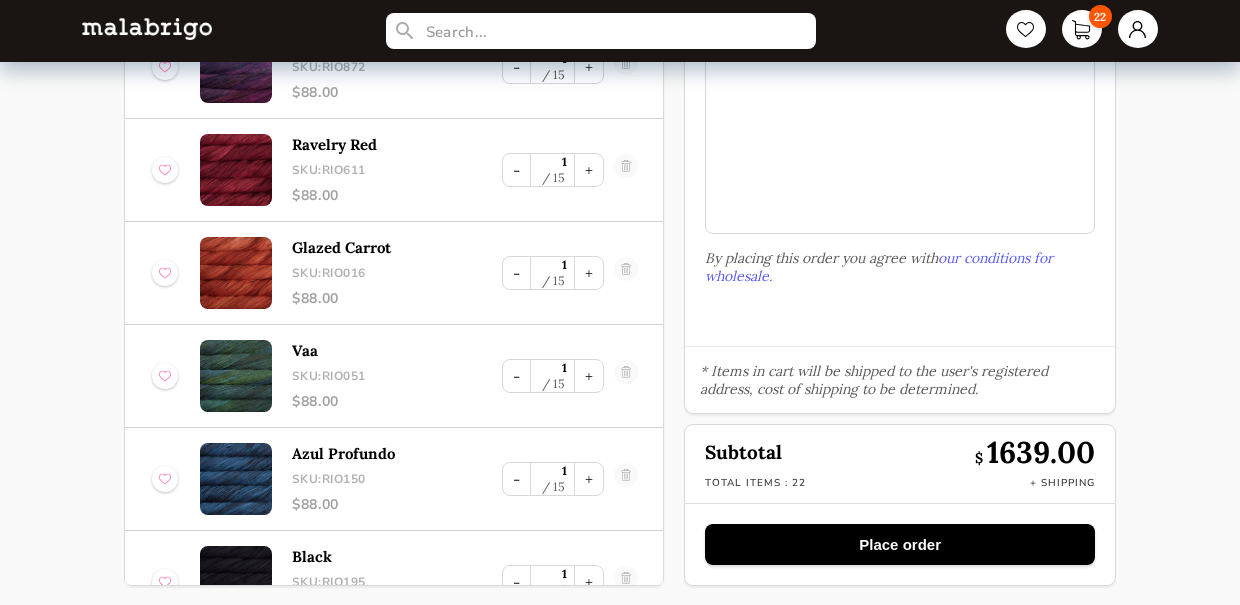 click on "Place order" at bounding box center (900, 544) 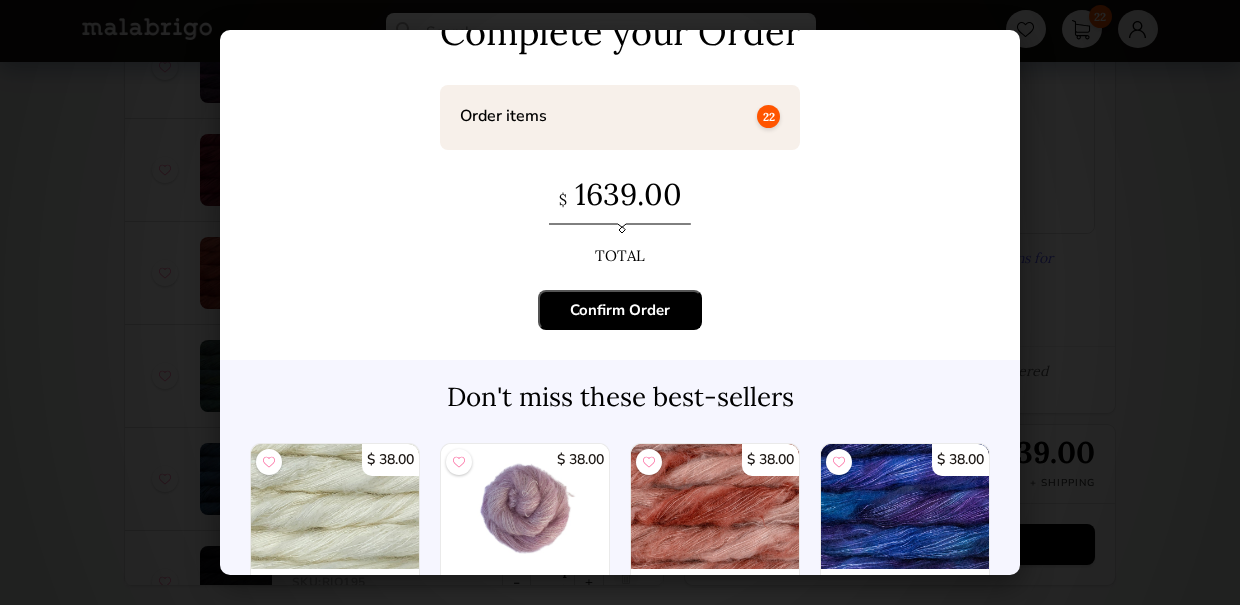 scroll, scrollTop: 182, scrollLeft: 0, axis: vertical 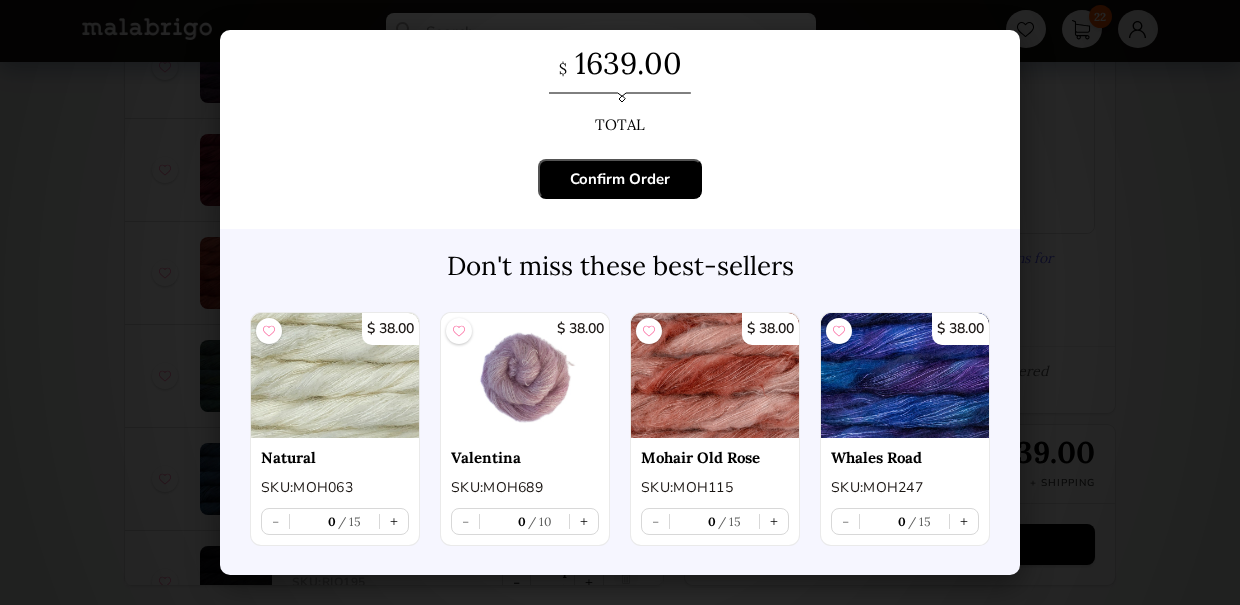 click on "Confirm Order" at bounding box center [620, 179] 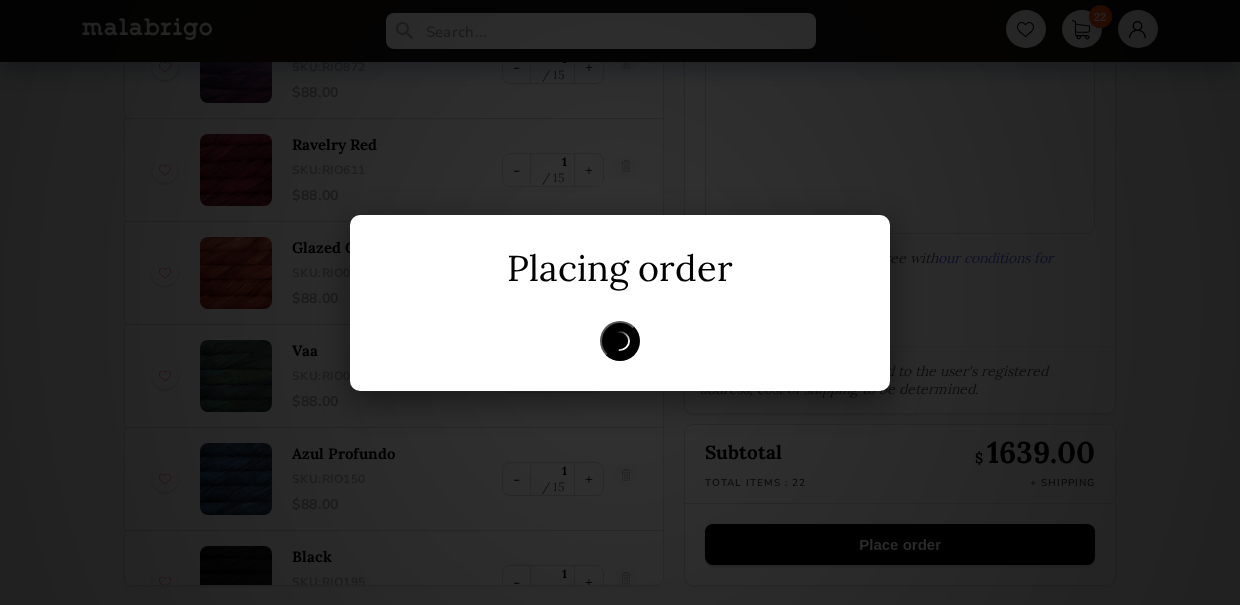 scroll, scrollTop: 0, scrollLeft: 0, axis: both 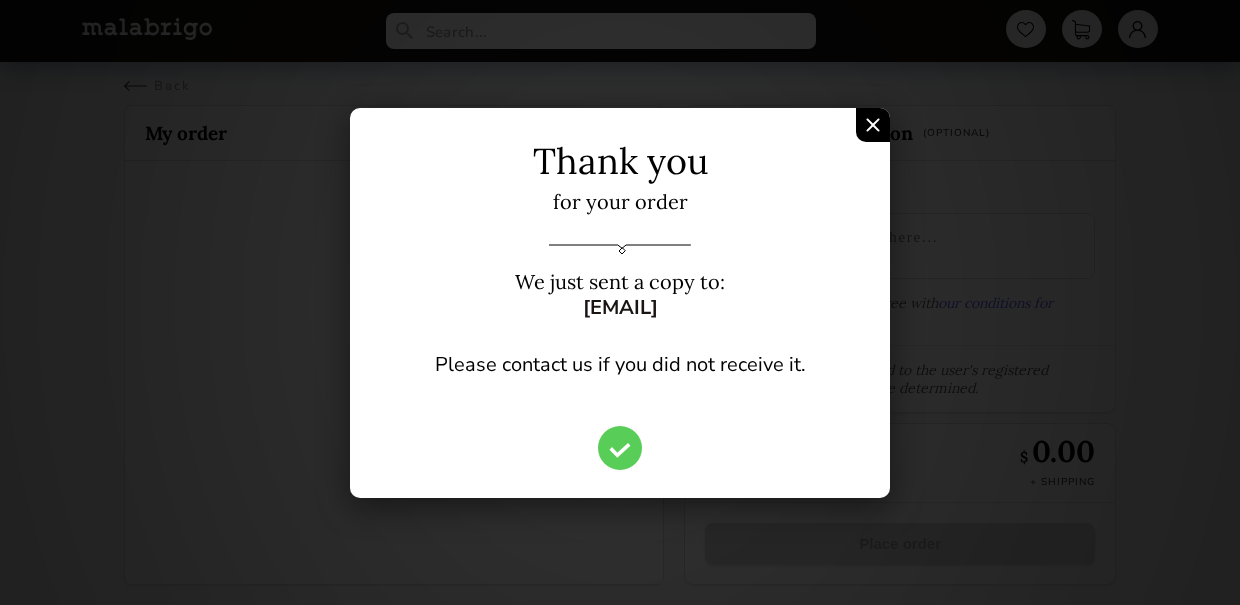 click at bounding box center (873, 125) 